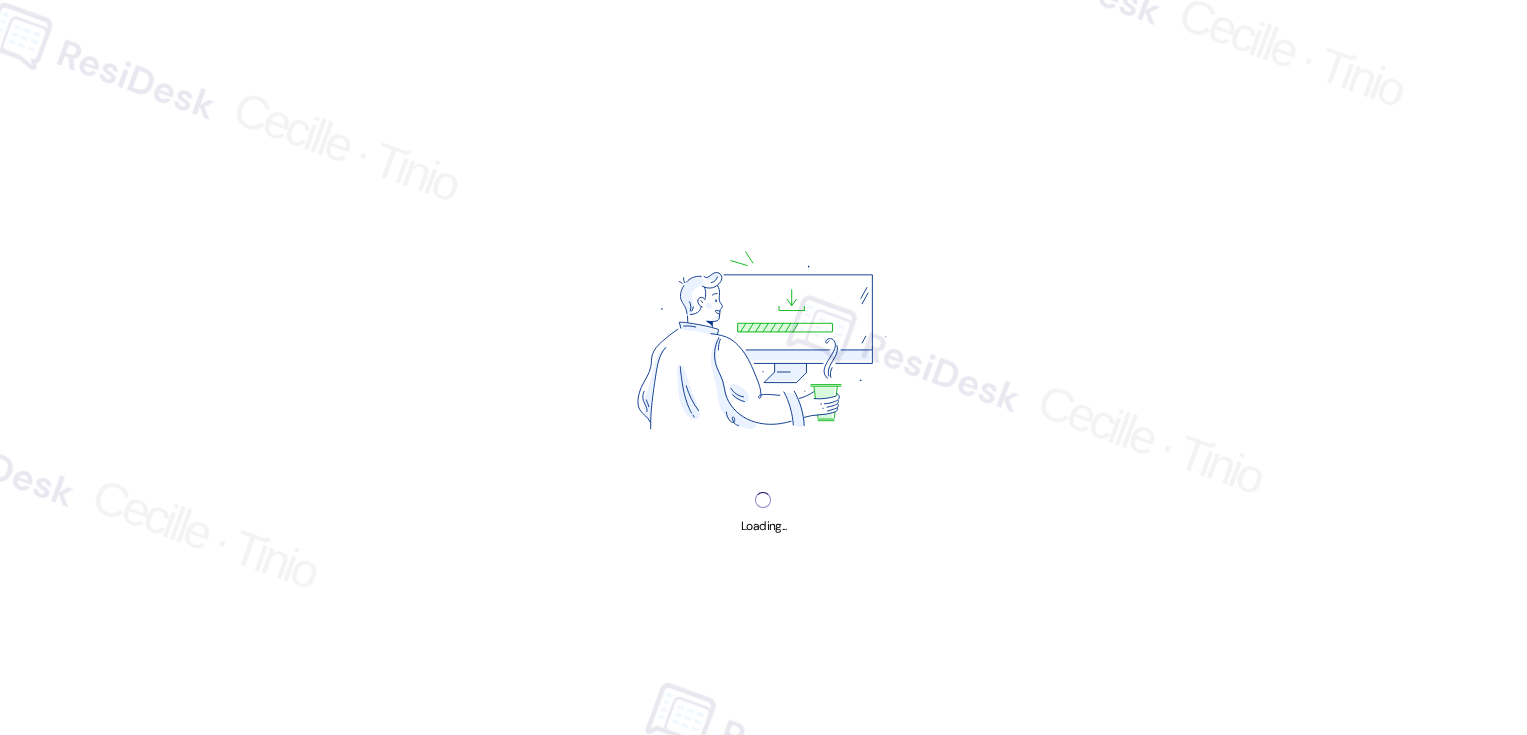 scroll, scrollTop: 0, scrollLeft: 0, axis: both 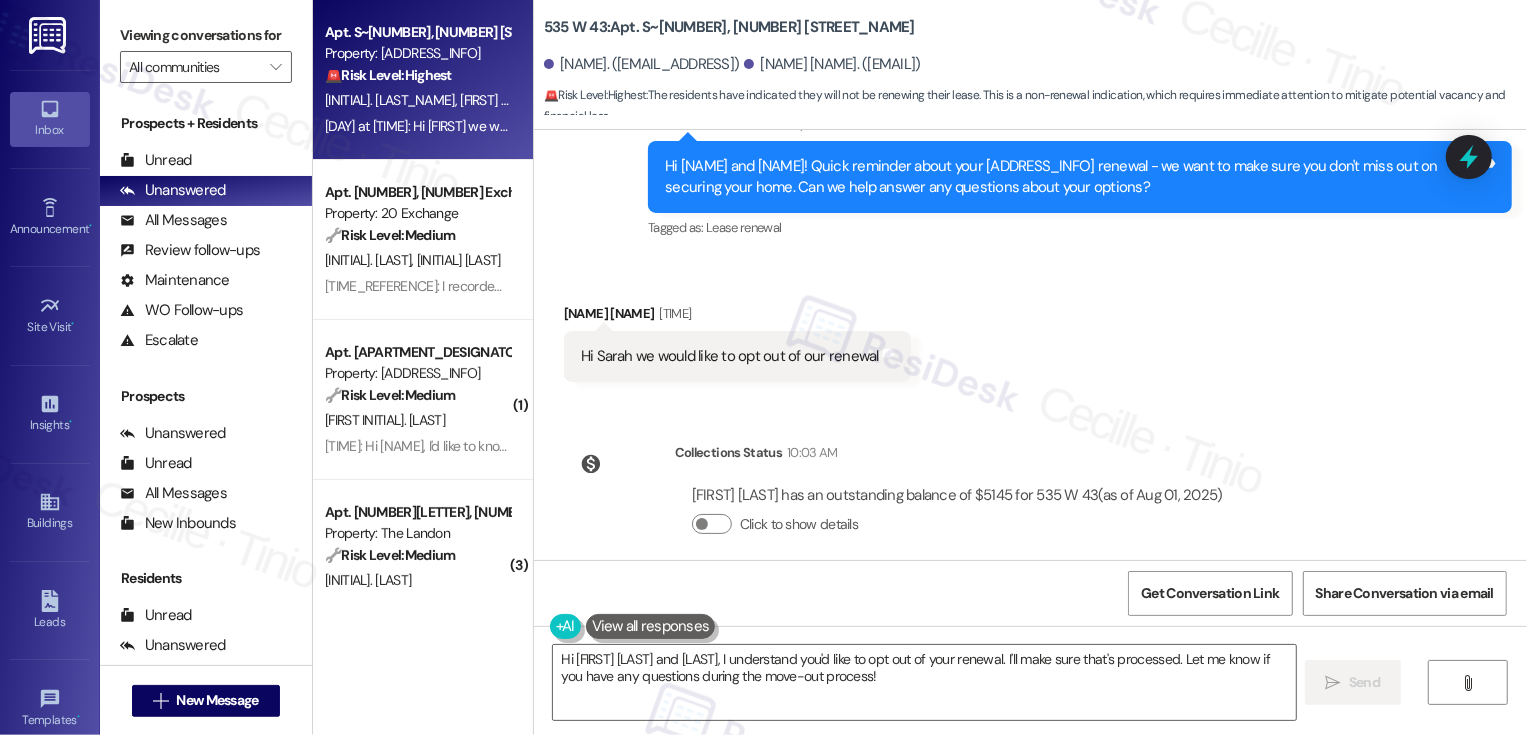 click on "[NAME] [TIME_REFERENCE]: [TIME]" at bounding box center [737, 317] 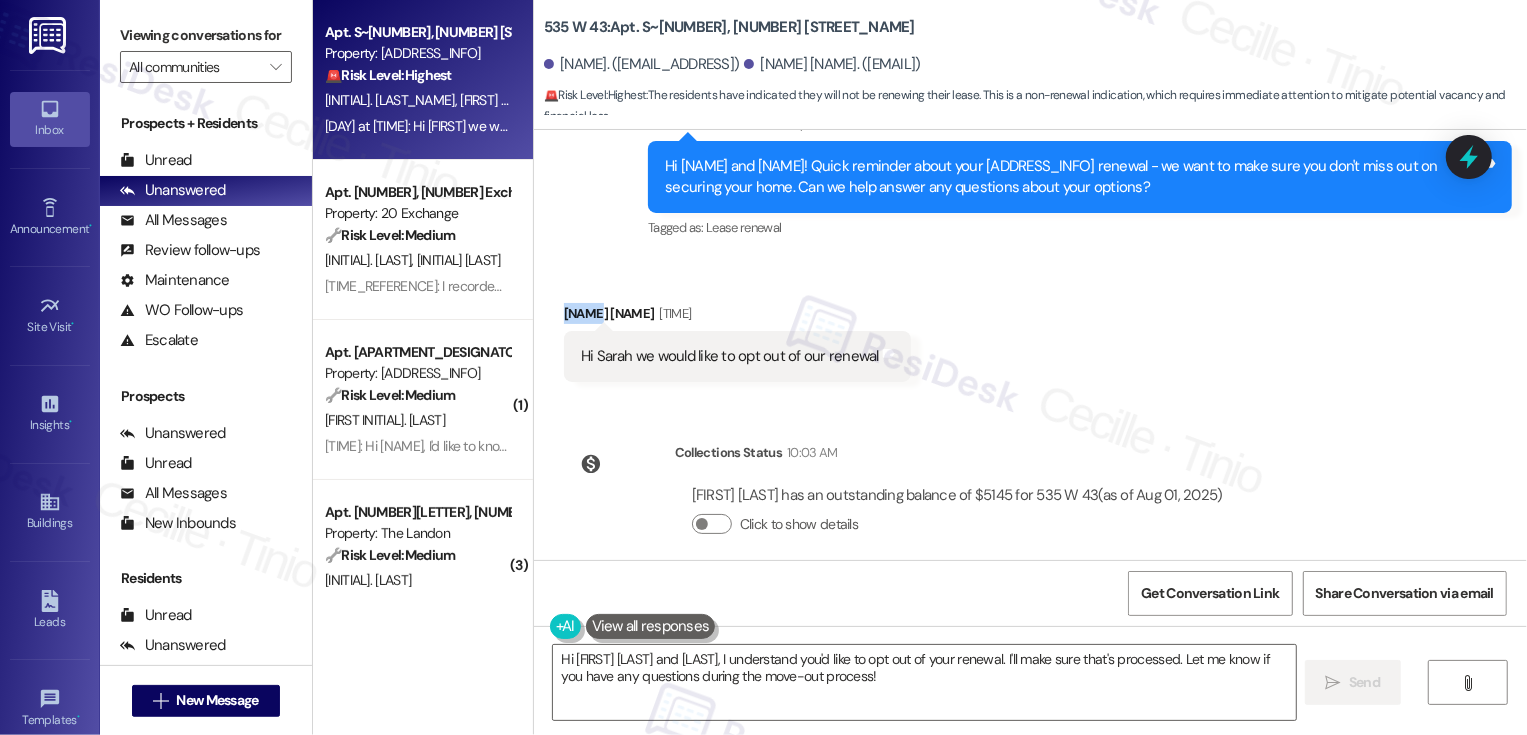 copy on "[FIRST]" 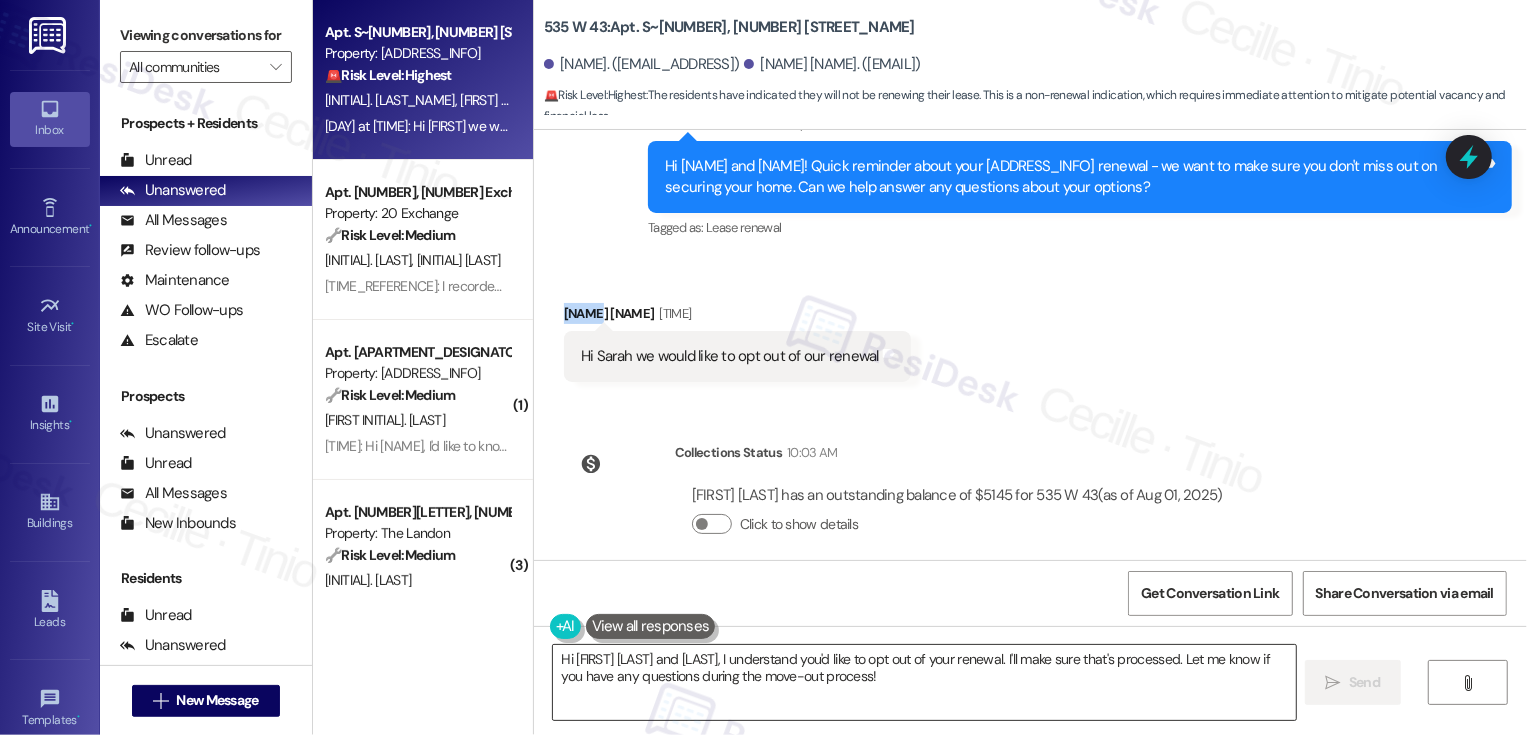 click on "Hi [FIRST] [LAST] and [LAST], I understand you'd like to opt out of your renewal. I'll make sure that's processed. Let me know if you have any questions during the move-out process!" at bounding box center (924, 682) 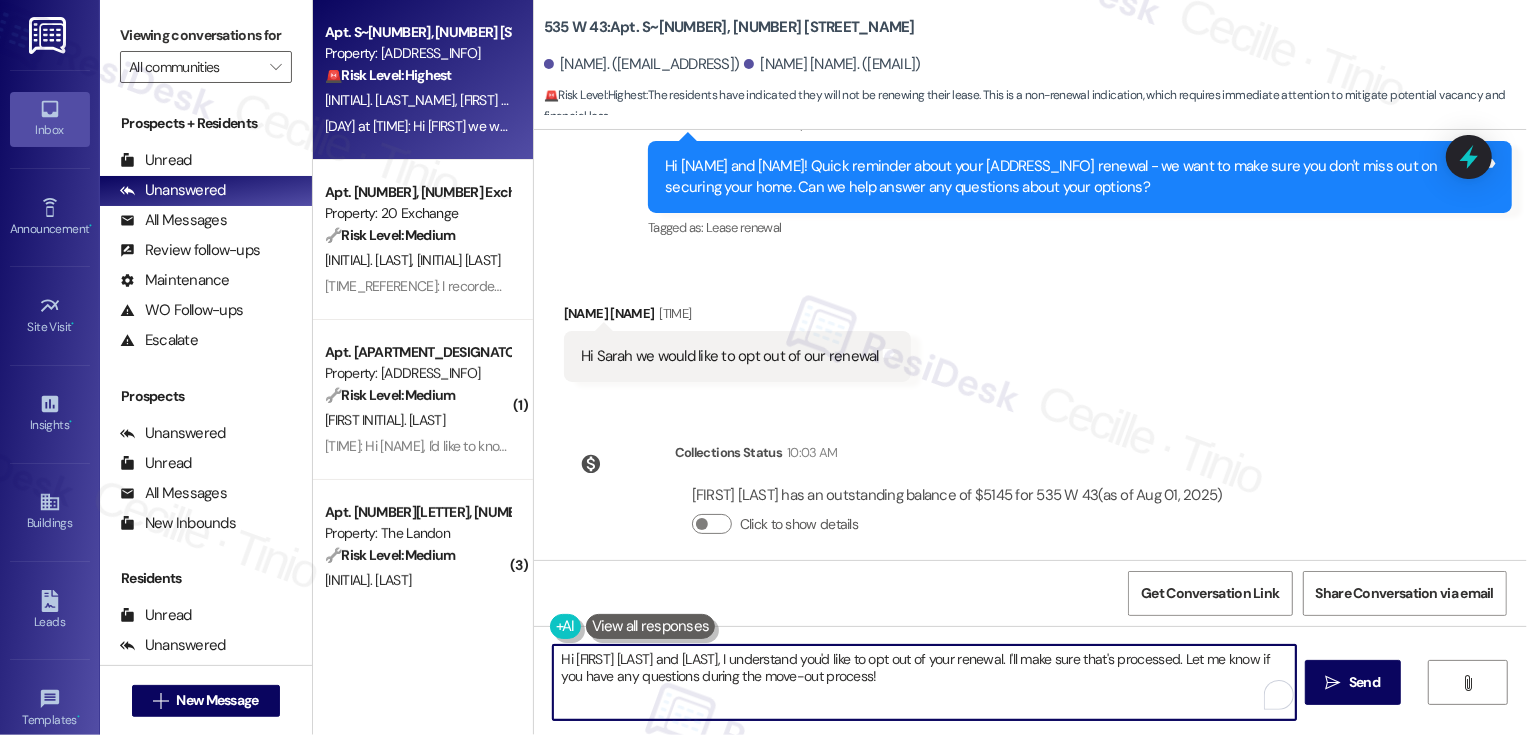 click on "Hi [FIRST] [LAST] and [LAST], I understand you'd like to opt out of your renewal. I'll make sure that's processed. Let me know if you have any questions during the move-out process!" at bounding box center [924, 682] 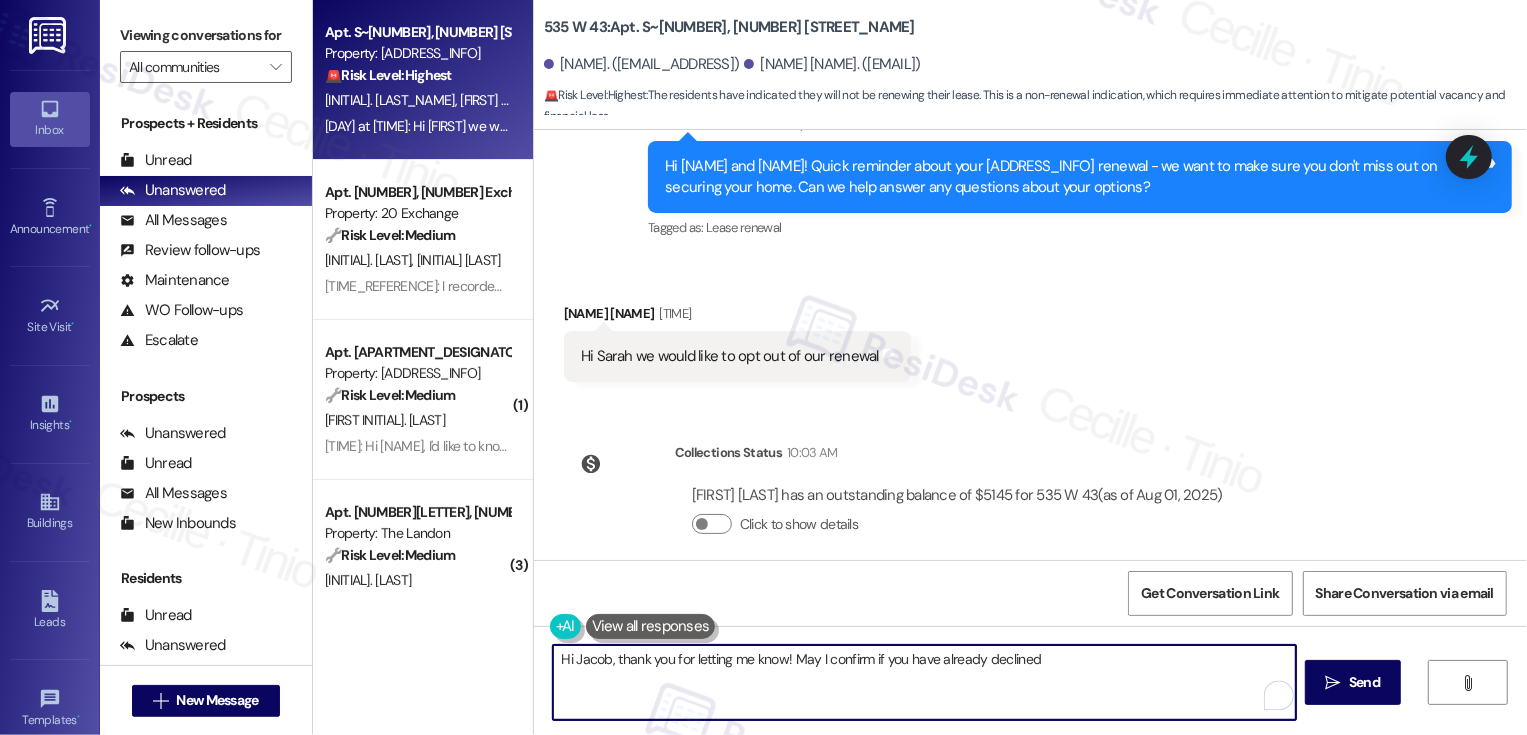 click on "Hi Jacob, thank you for letting me know! May I confirm if you have already declined" at bounding box center (924, 682) 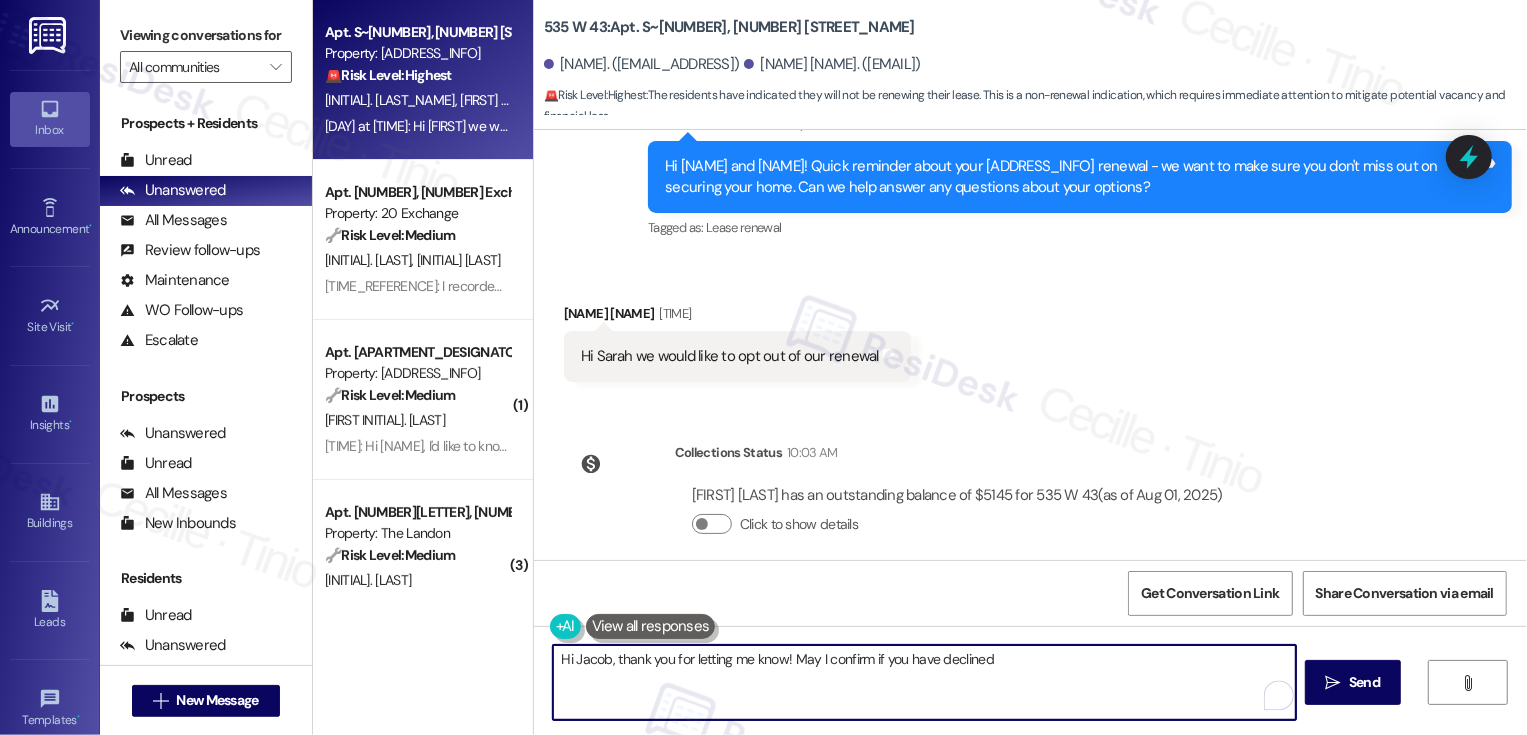 click on "Hi Jacob, thank you for letting me know! May I confirm if you have declined" at bounding box center (924, 682) 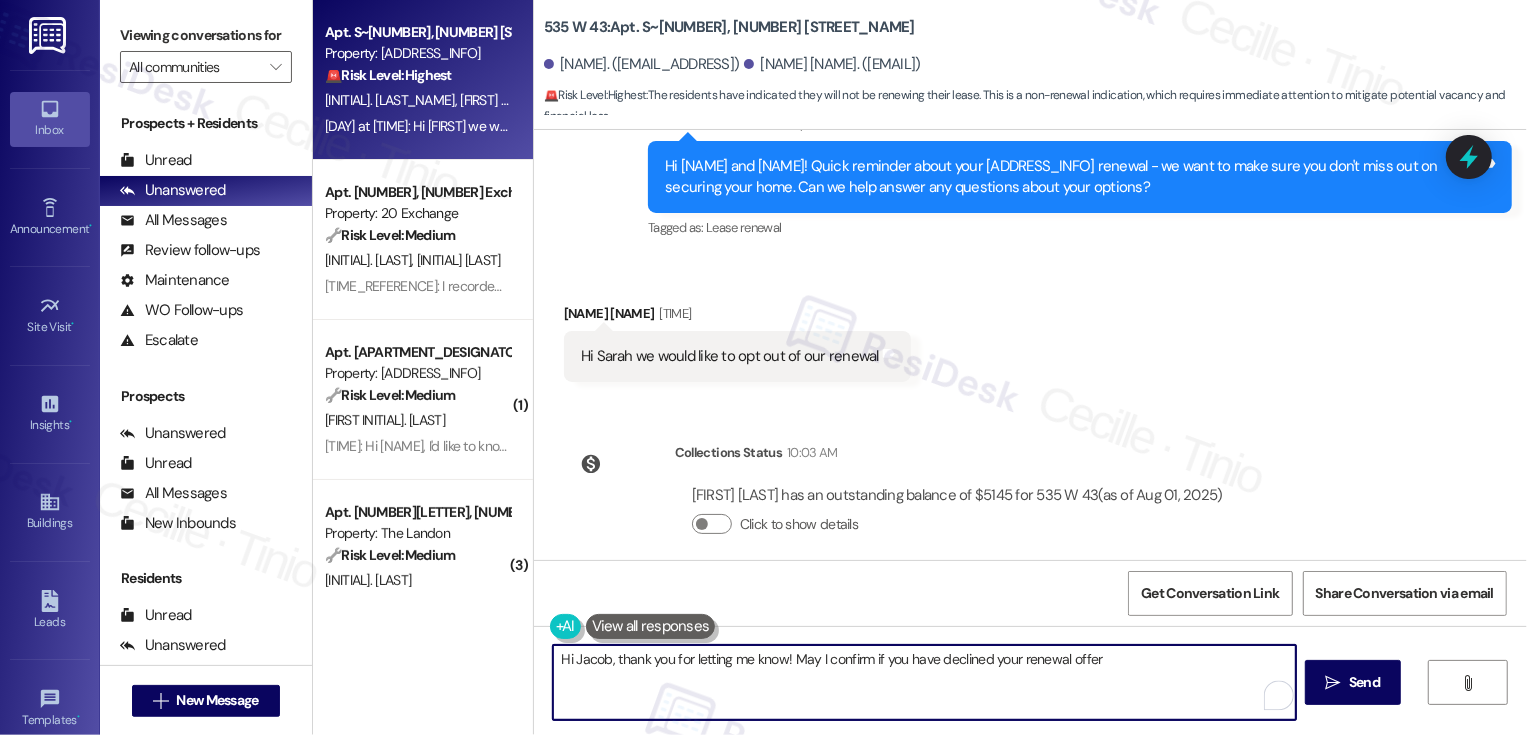 paste on "already" 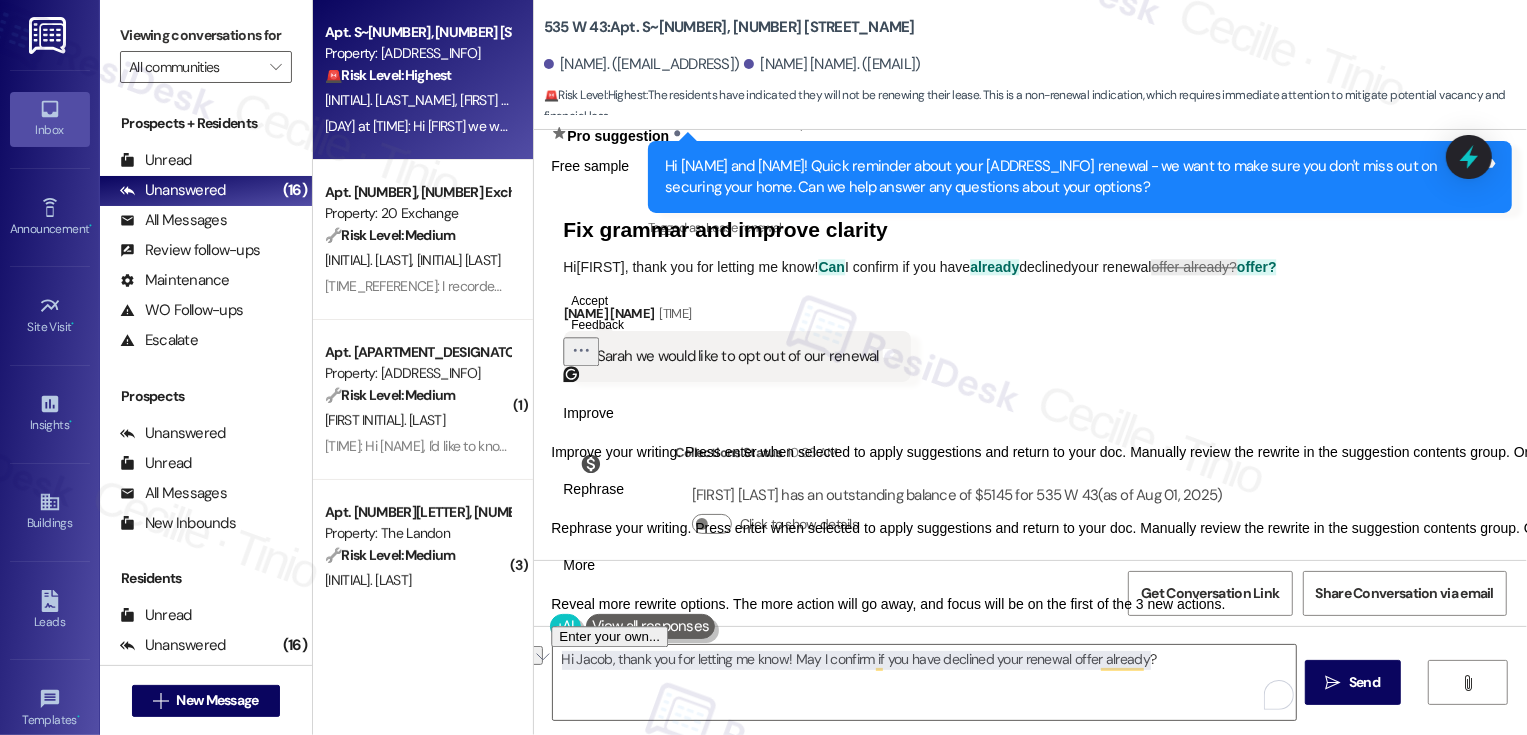 click on "Rephrase" at bounding box center (593, 489) 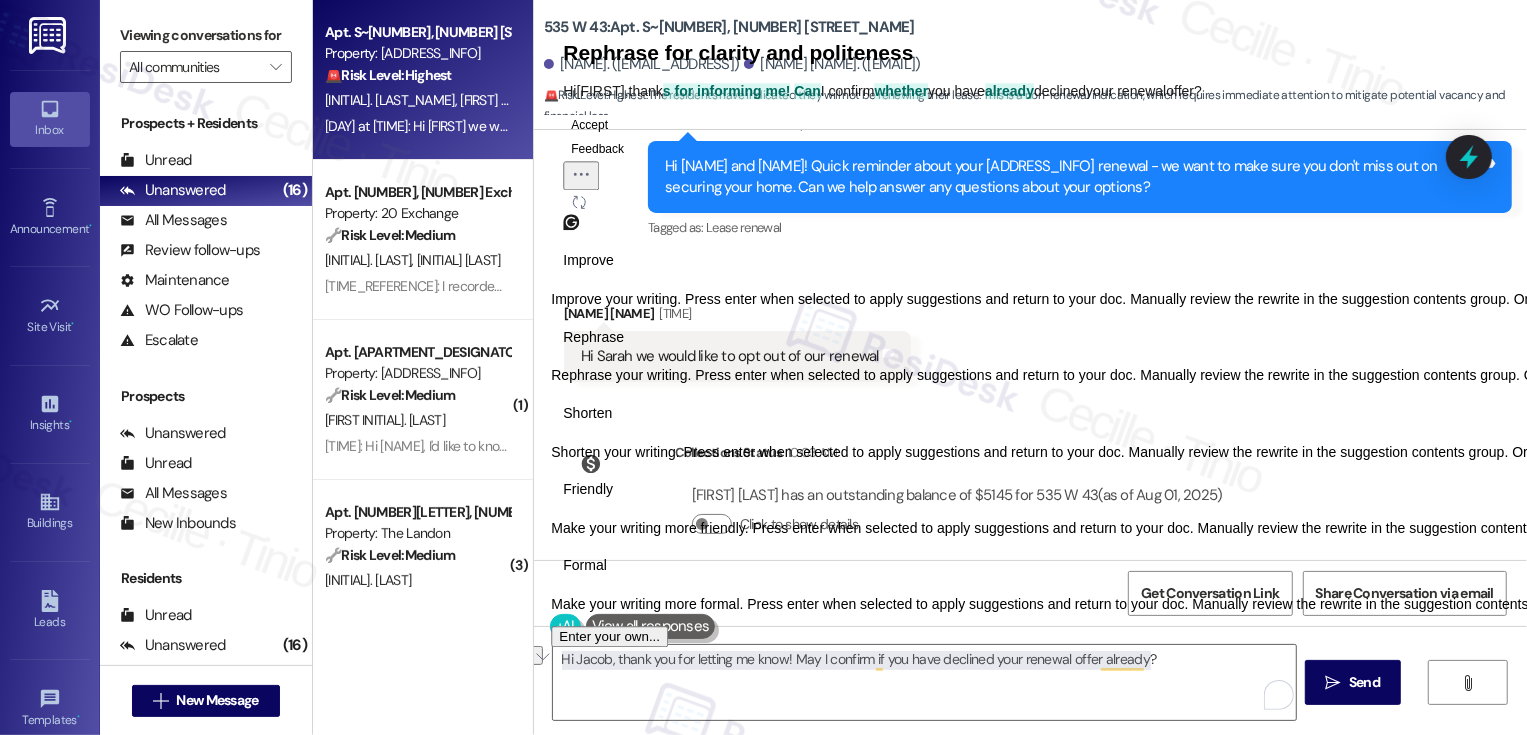 click on "Friendly" at bounding box center (588, 489) 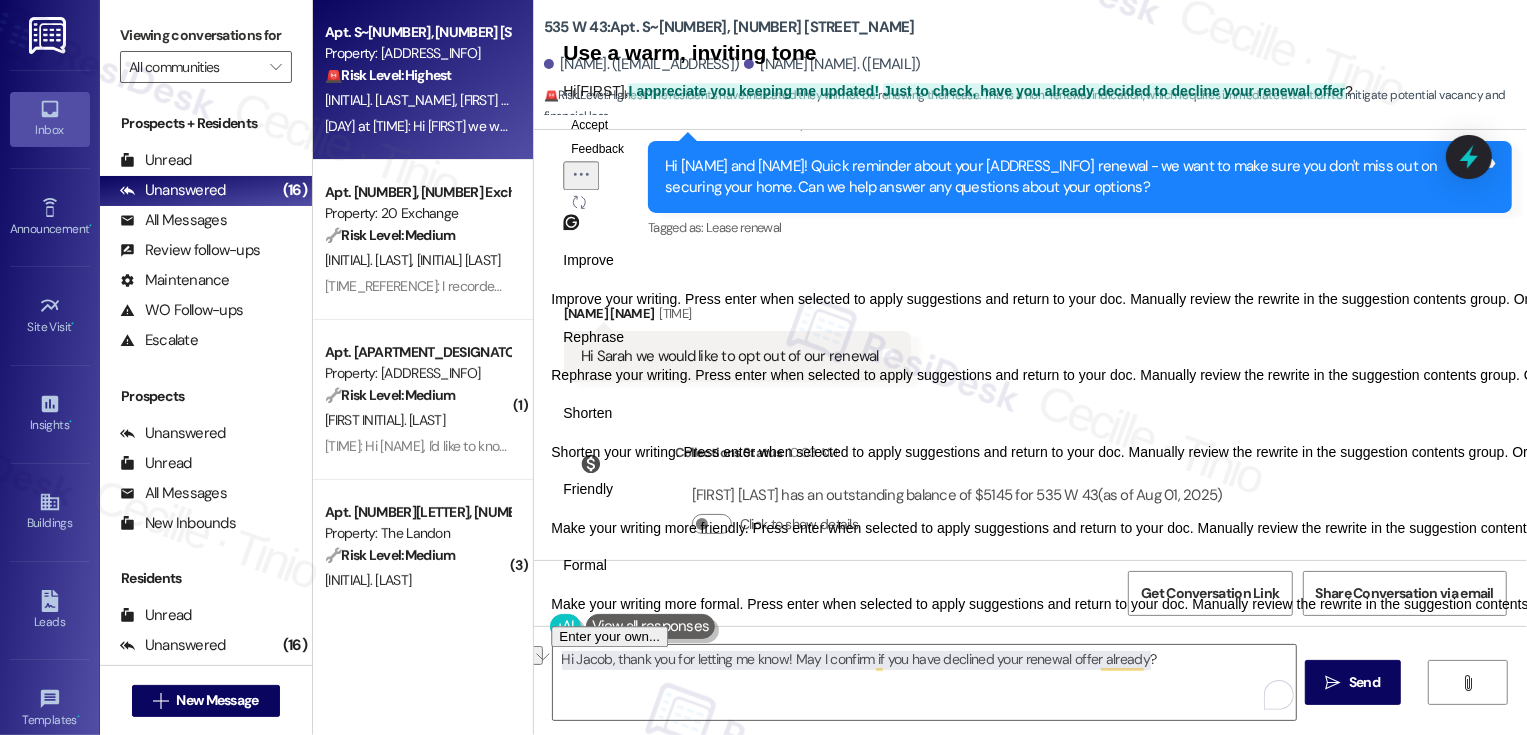 click on "Rephrase" at bounding box center [593, 337] 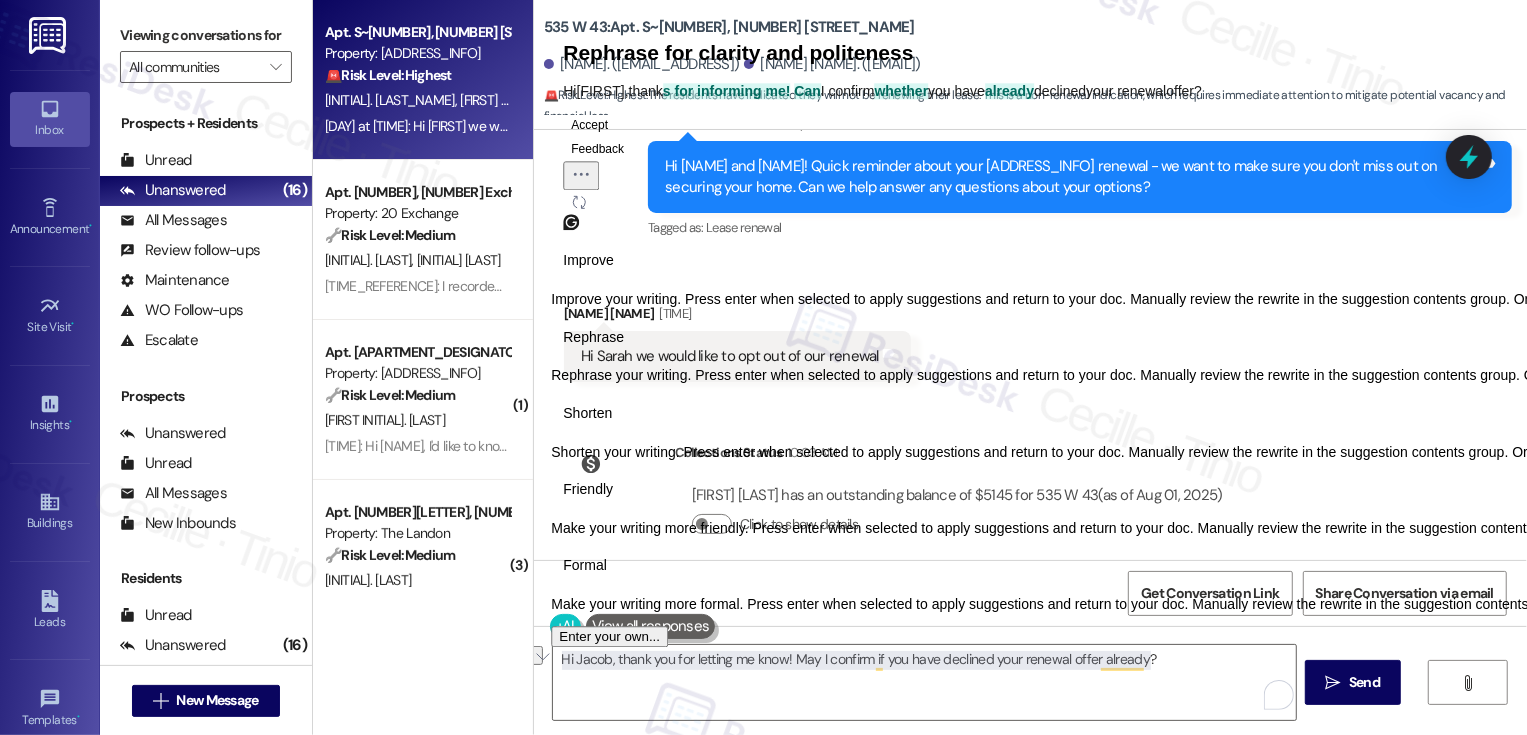 click on "Accept" 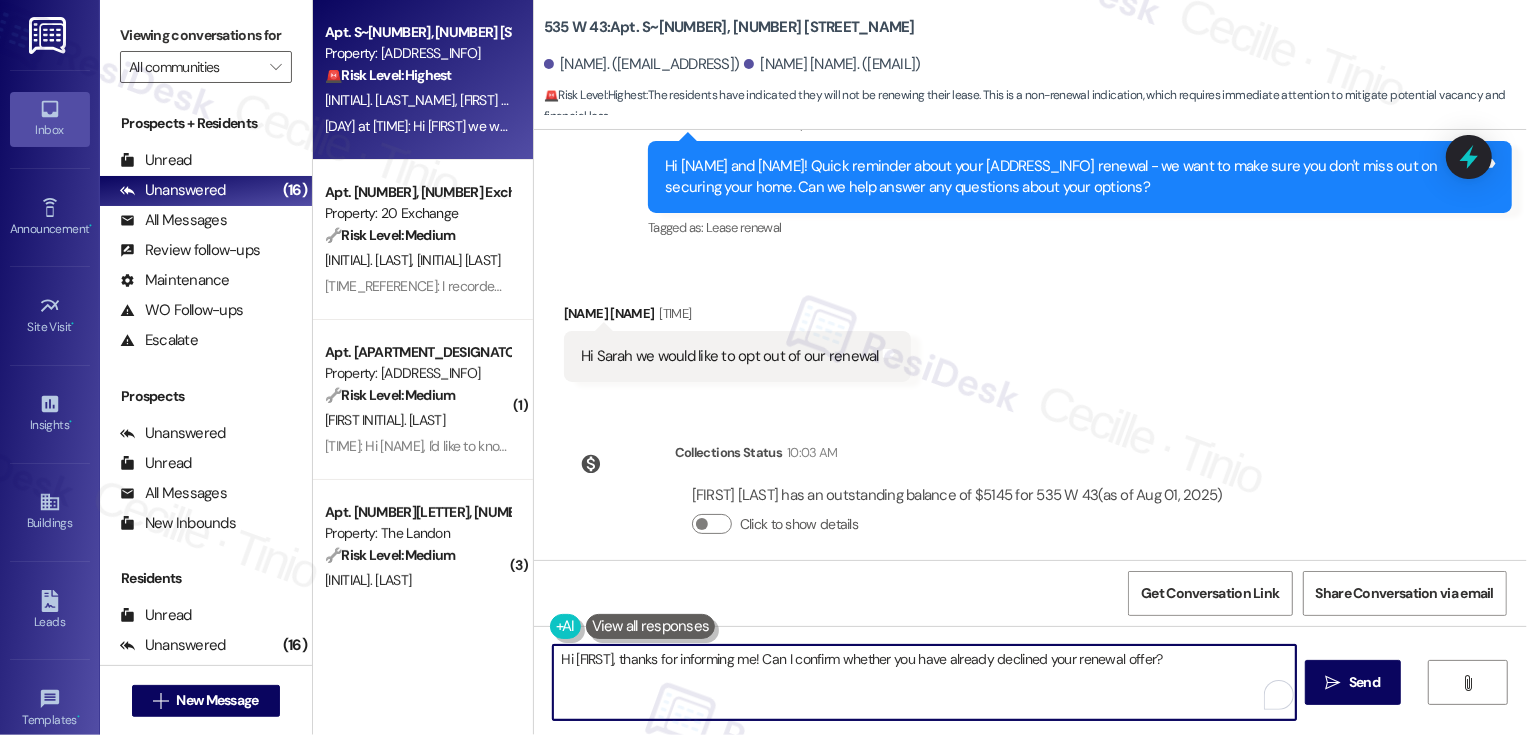 click on "Hi [FIRST], thanks for informing me! Can I confirm whether you have already declined your renewal offer?" at bounding box center [924, 682] 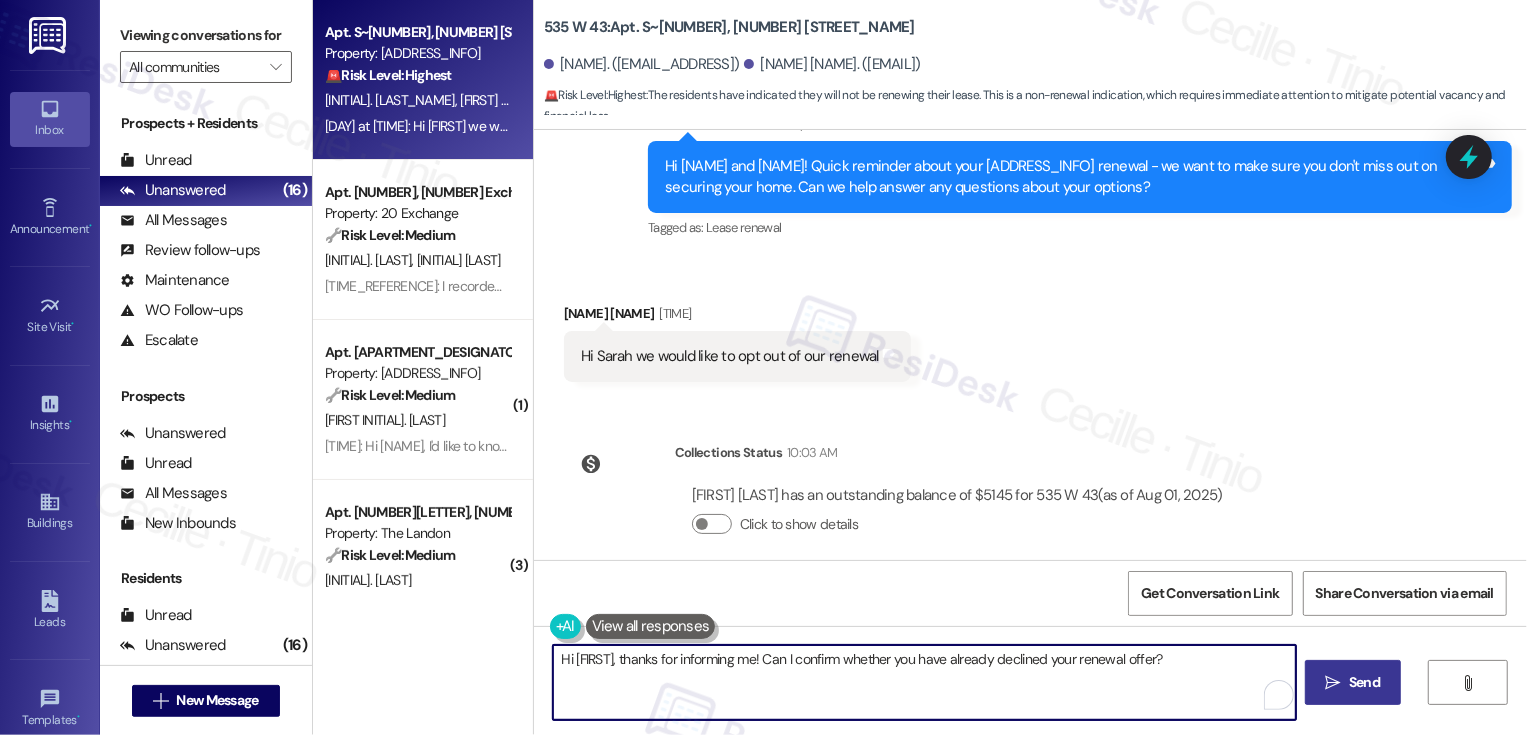 type on "Hi [FIRST], thanks for informing me! Can I confirm whether you have already declined your renewal offer?" 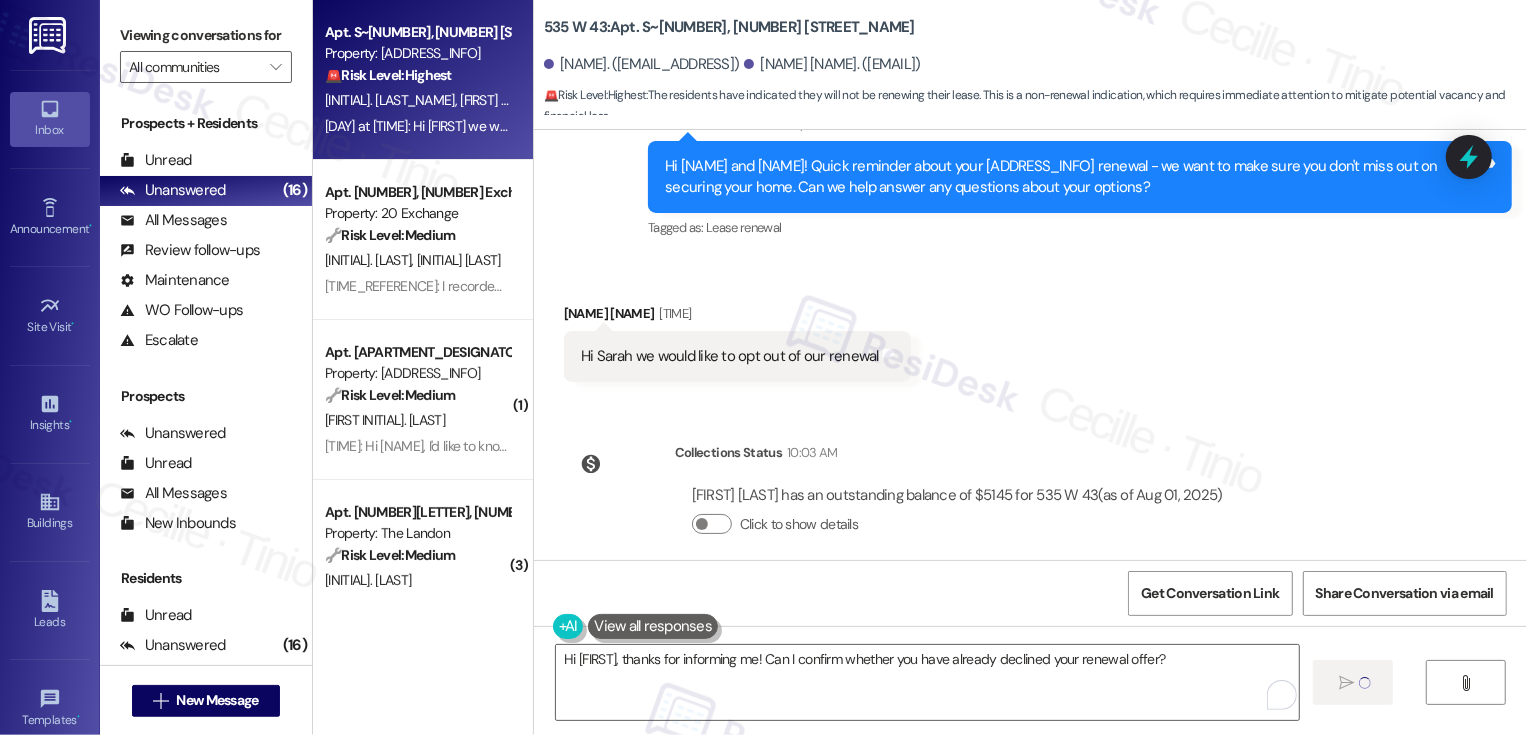 type 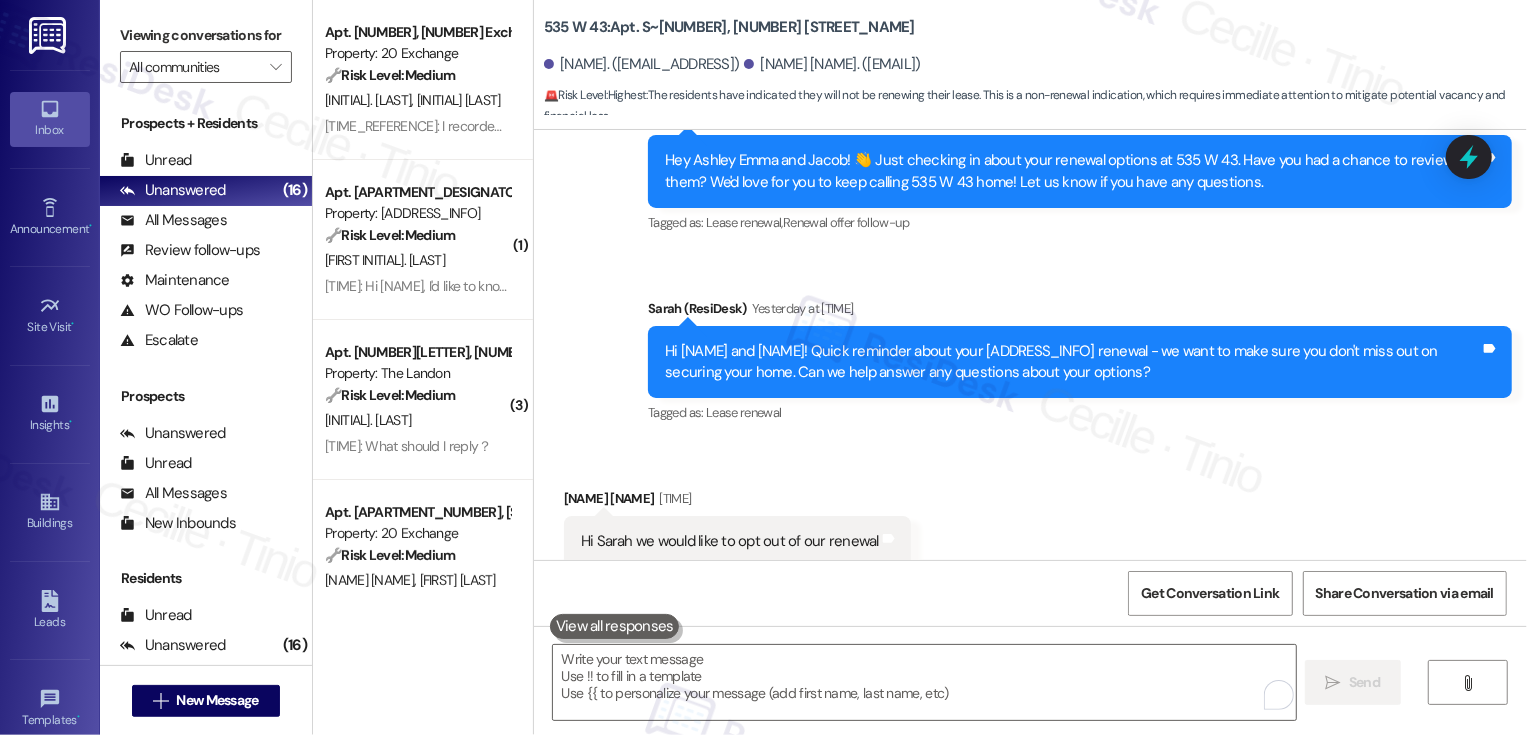 scroll, scrollTop: 4272, scrollLeft: 0, axis: vertical 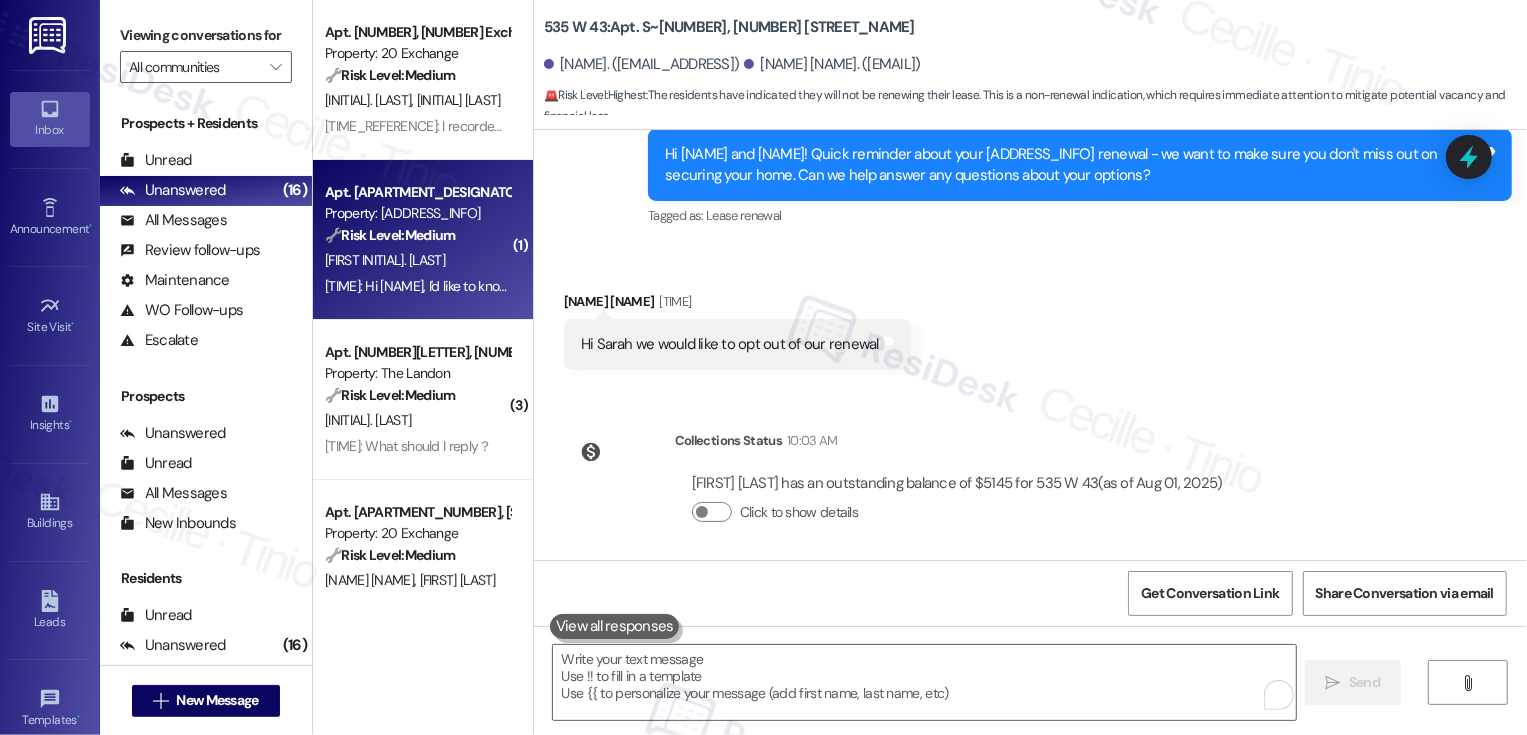 click on "[FIRST INITIAL]. [LAST]" at bounding box center (417, 260) 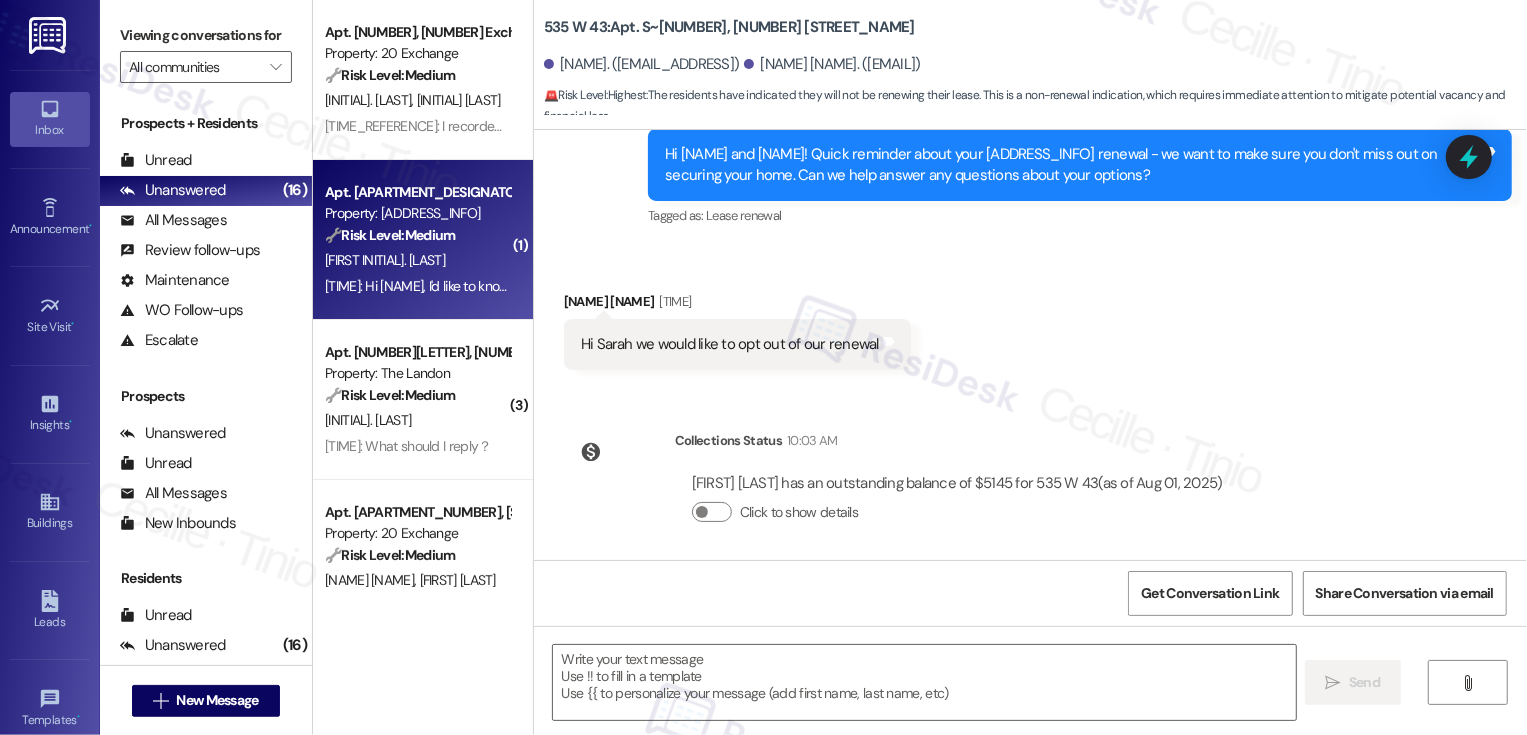 type on "Fetching suggested responses. Please feel free to read through the conversation in the meantime." 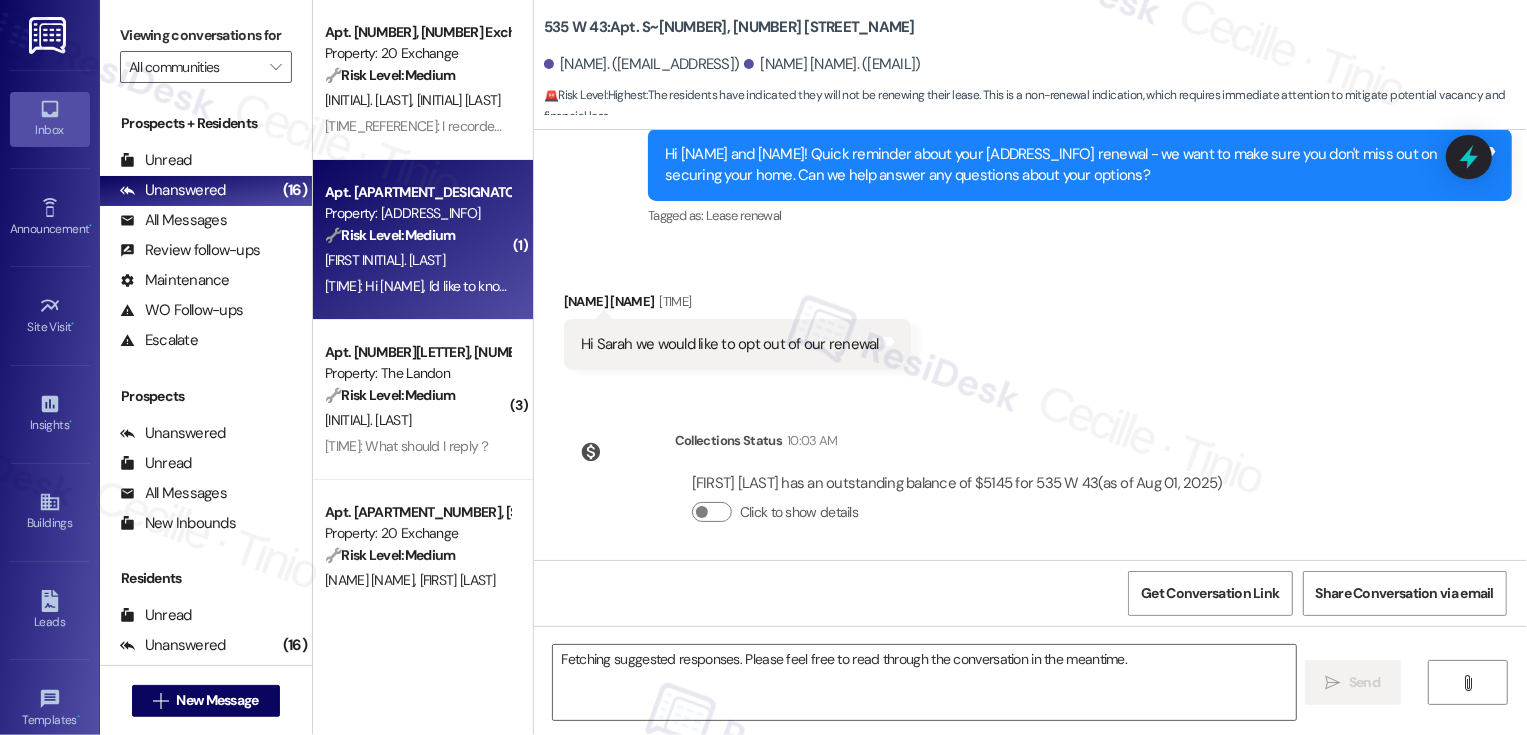click on "[FIRST INITIAL]. [LAST]" at bounding box center (417, 260) 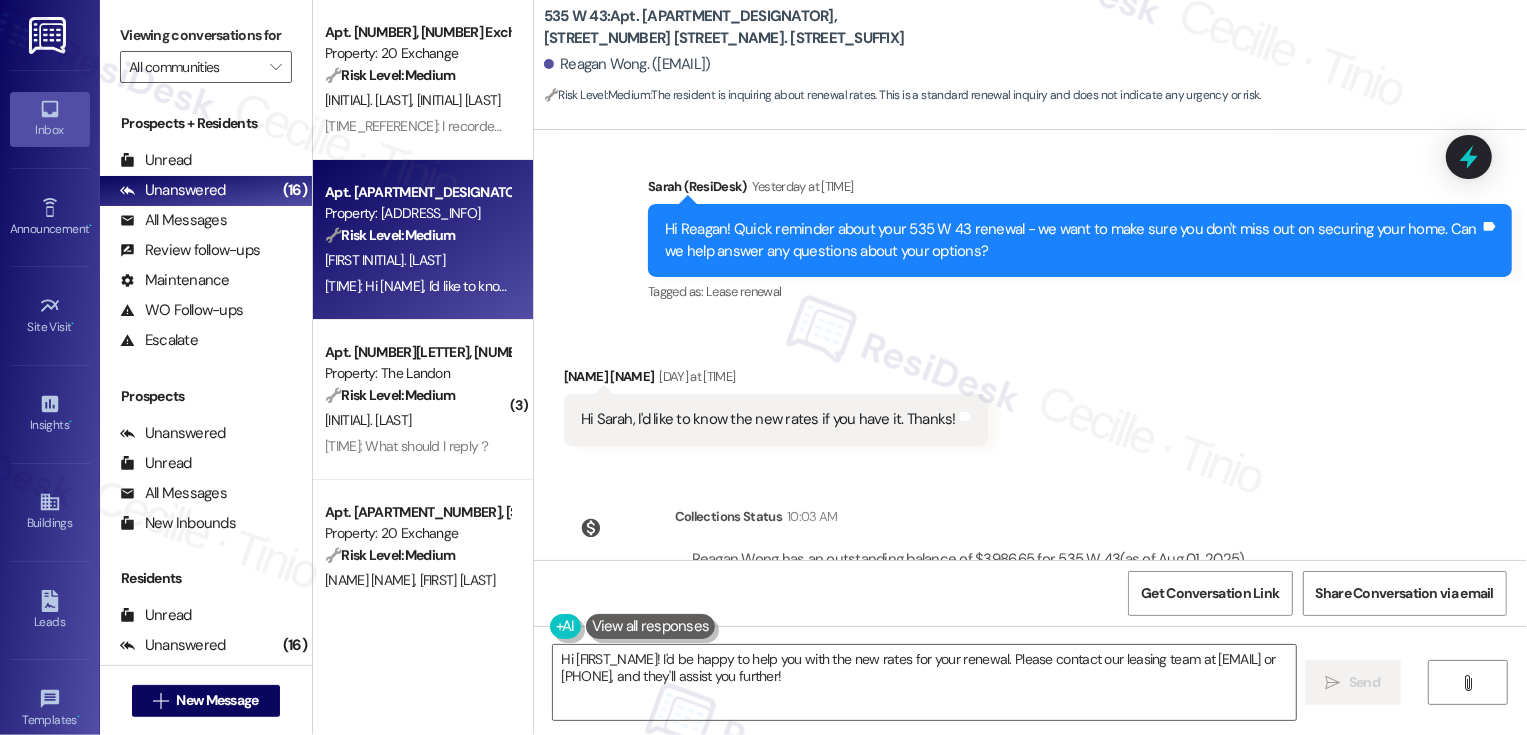 scroll, scrollTop: 7569, scrollLeft: 0, axis: vertical 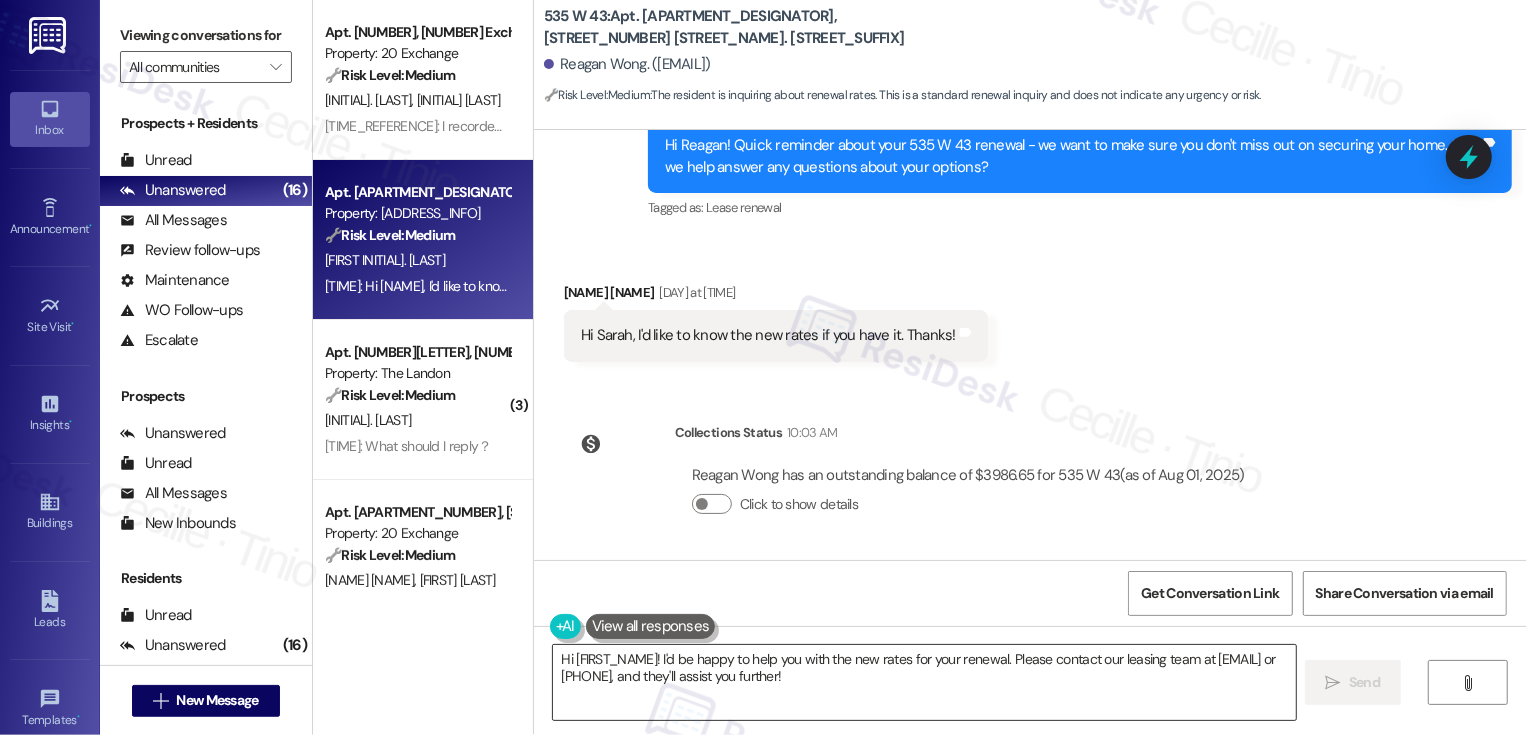 click on "Hi [FIRST_NAME]! I'd be happy to help you with the new rates for your renewal. Please contact our leasing team at [EMAIL] or [PHONE], and they'll assist you further!" at bounding box center (924, 682) 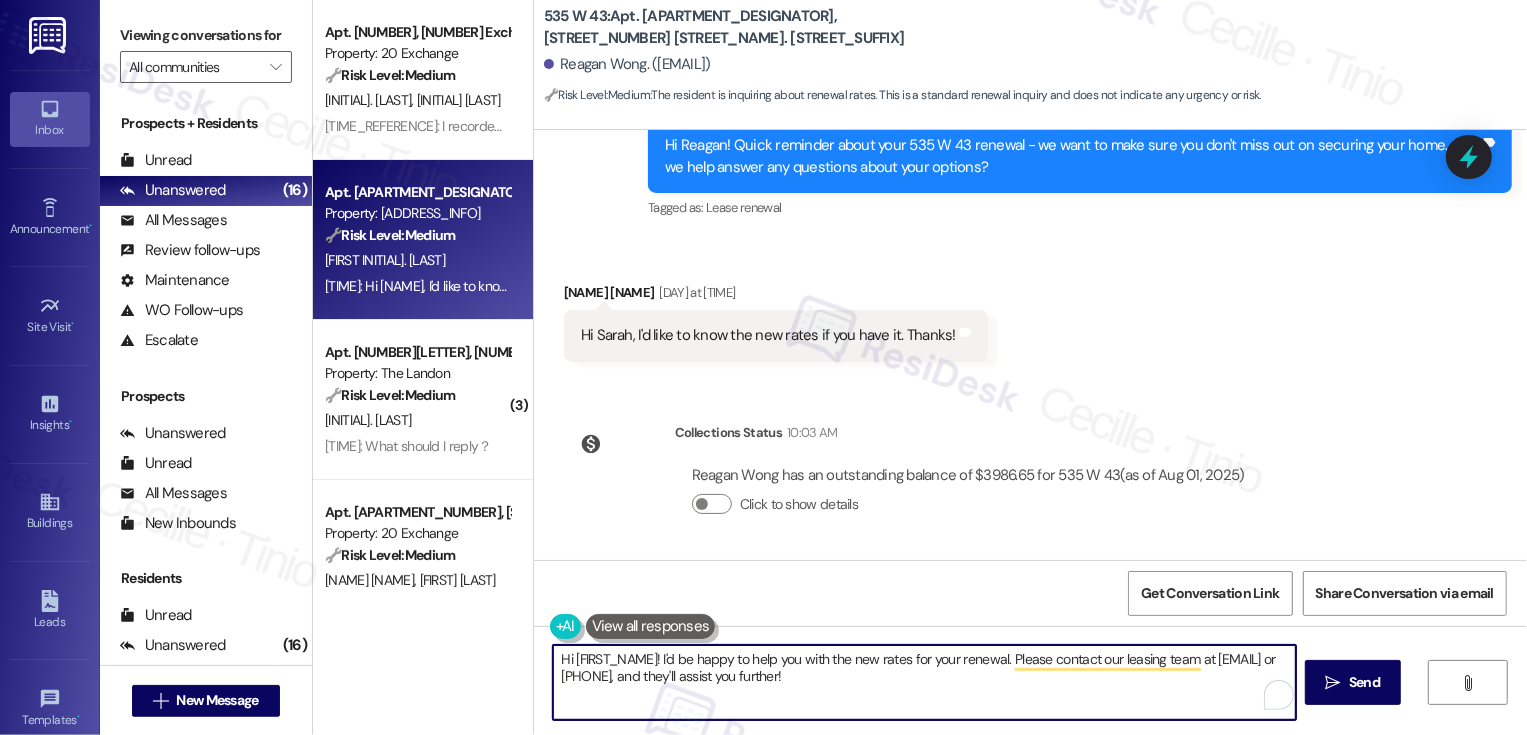 click on "Hi [FIRST_NAME]! I'd be happy to help you with the new rates for your renewal. Please contact our leasing team at [EMAIL] or [PHONE], and they'll assist you further!" at bounding box center [924, 682] 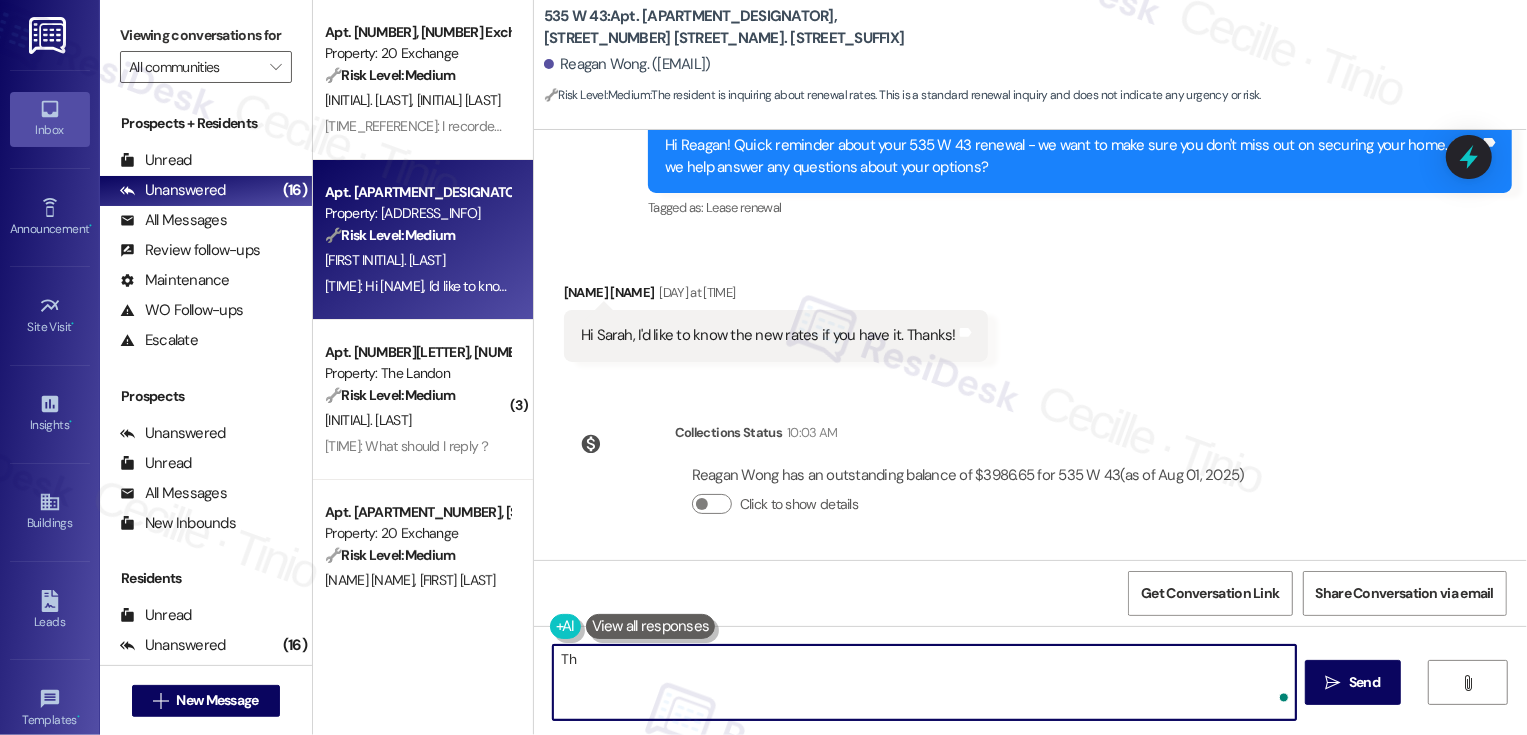 type on "T" 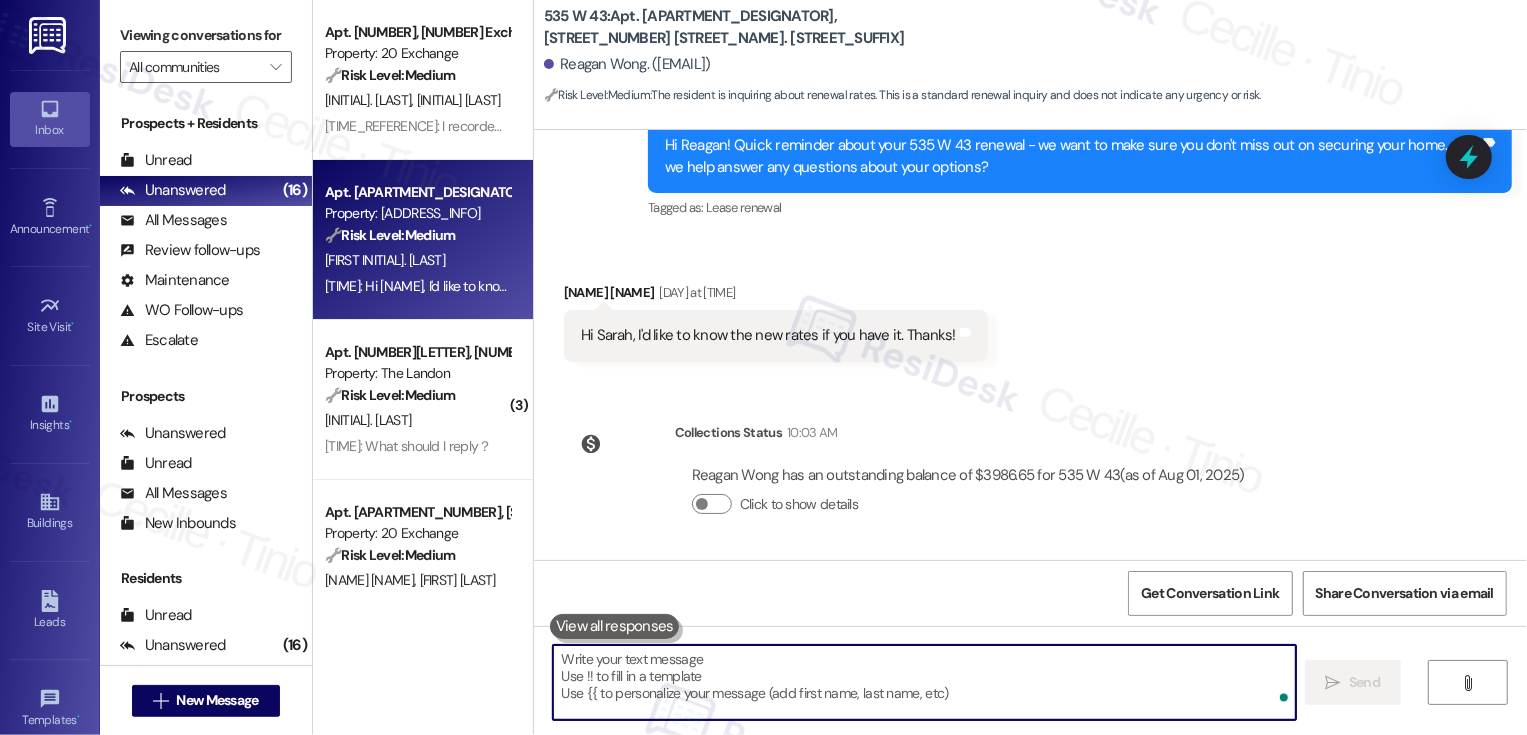 type on "h" 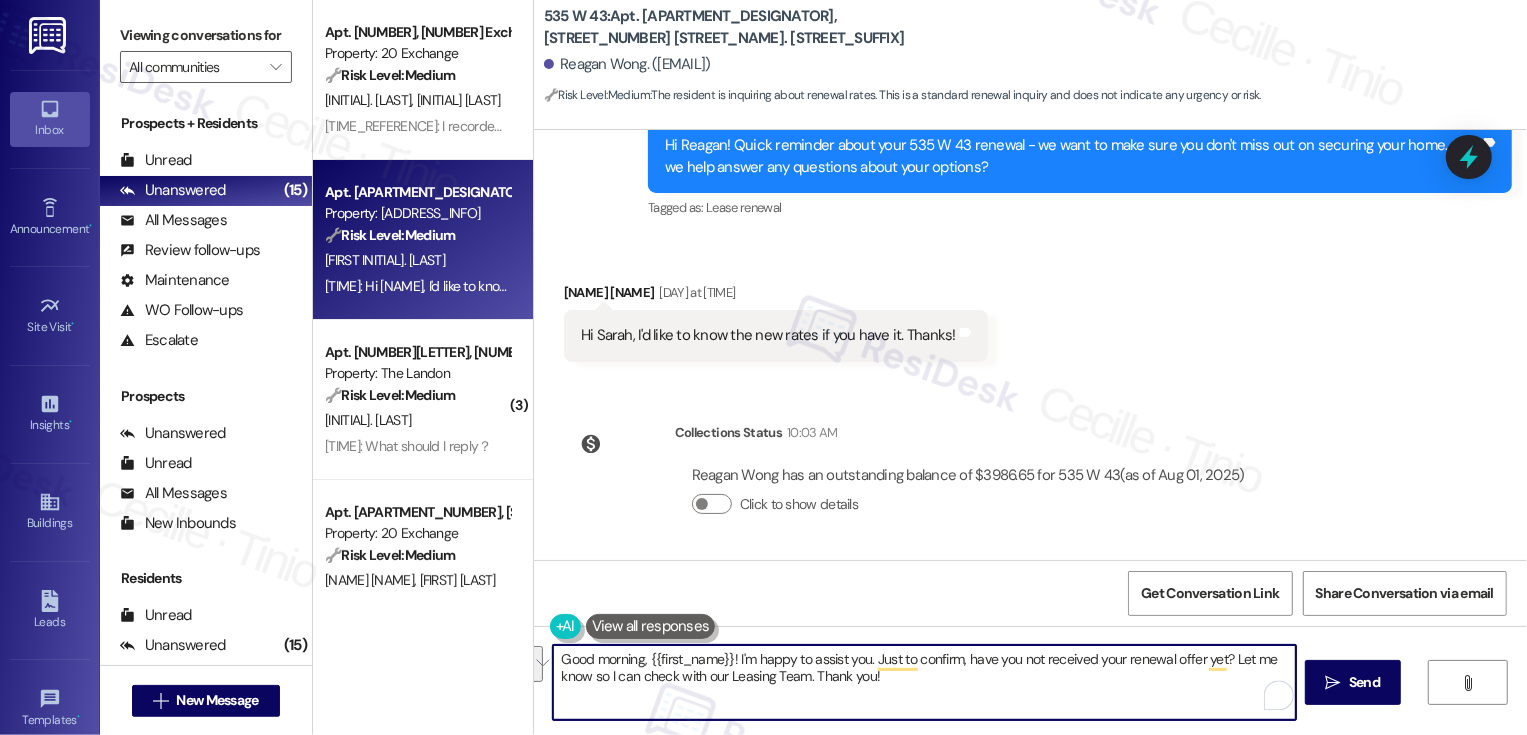click on "Good morning, {{first_name}}! I'm happy to assist you. Just to confirm, have you not received your renewal offer yet? Let me know so I can check with our Leasing Team. Thank you!" at bounding box center [924, 682] 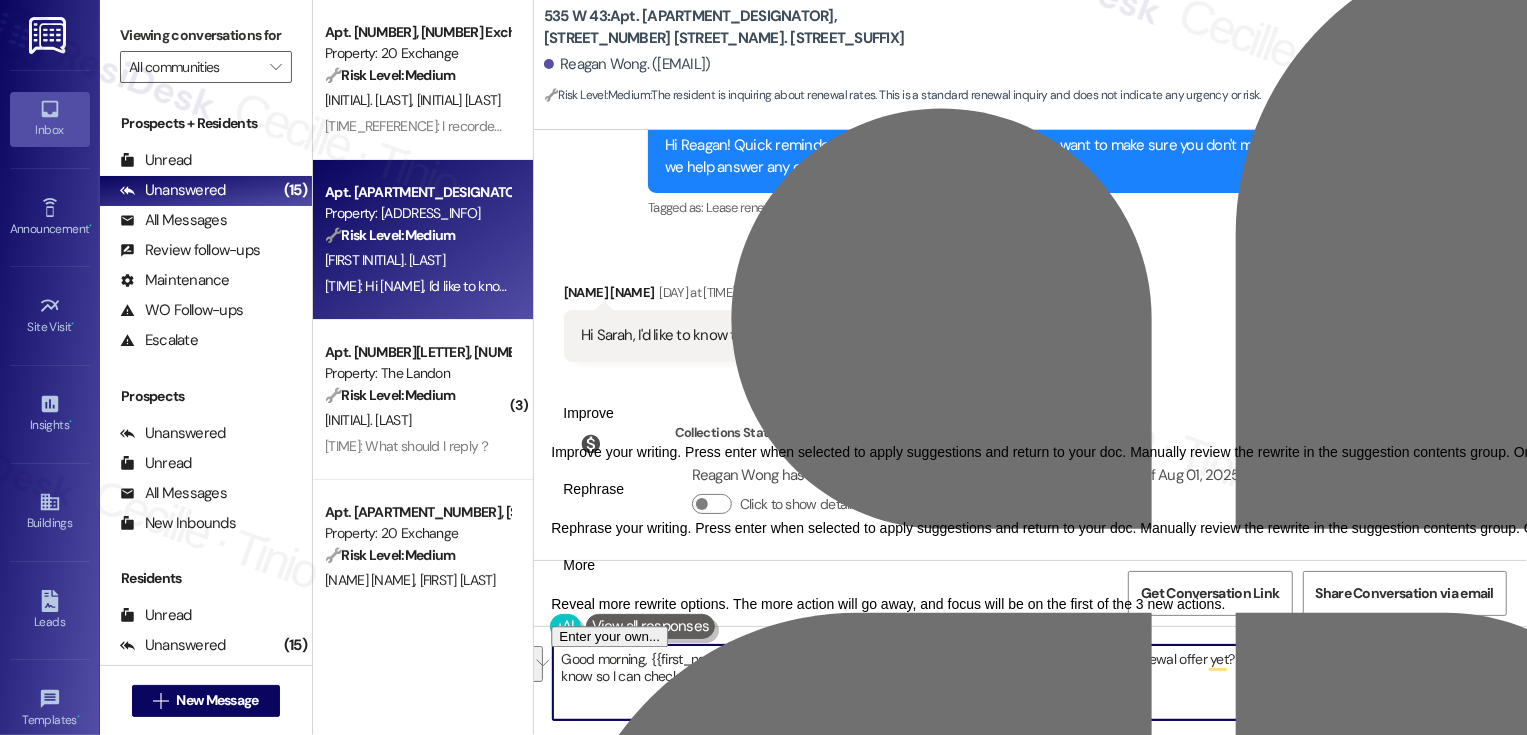 click on "Rephrase" at bounding box center [593, 489] 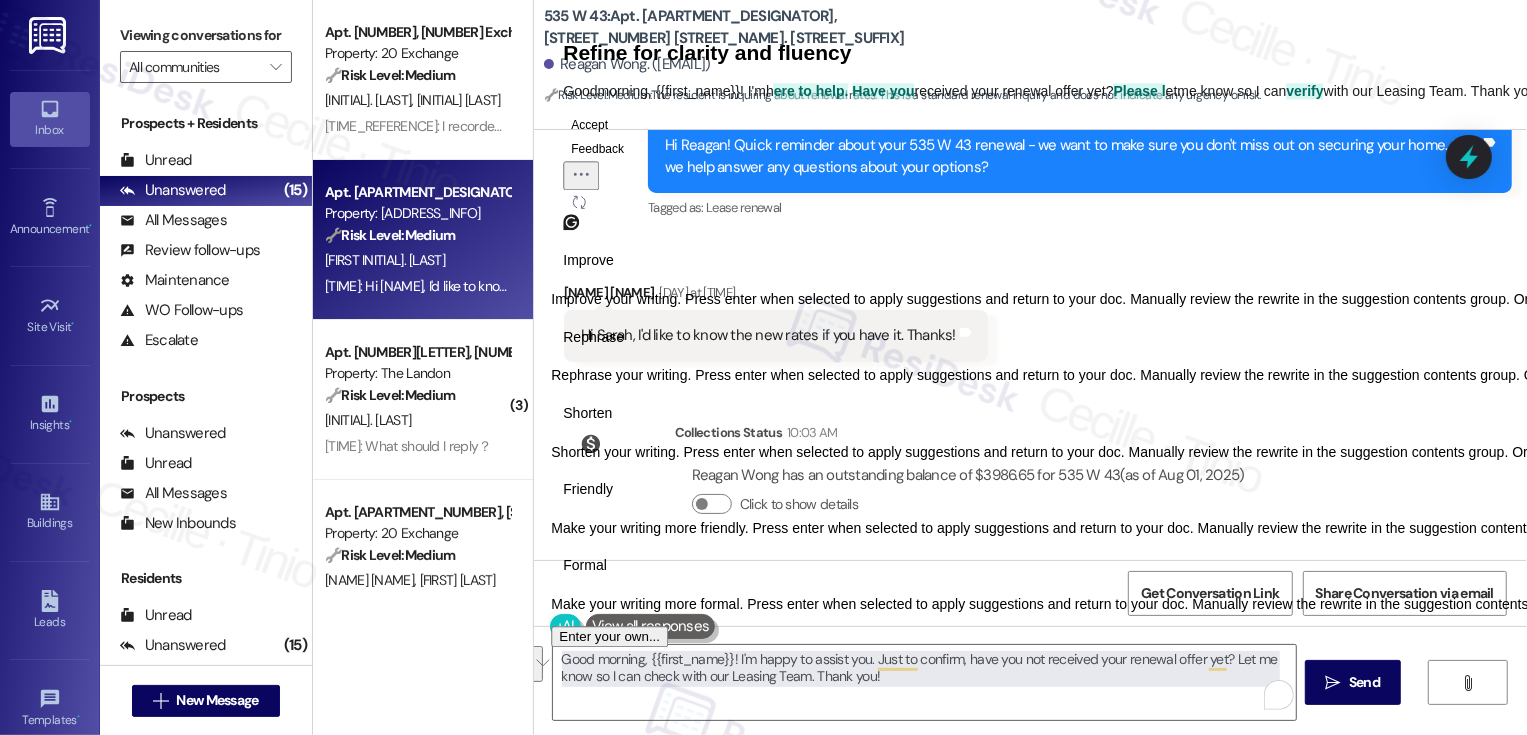click on "Friendly" at bounding box center [588, 489] 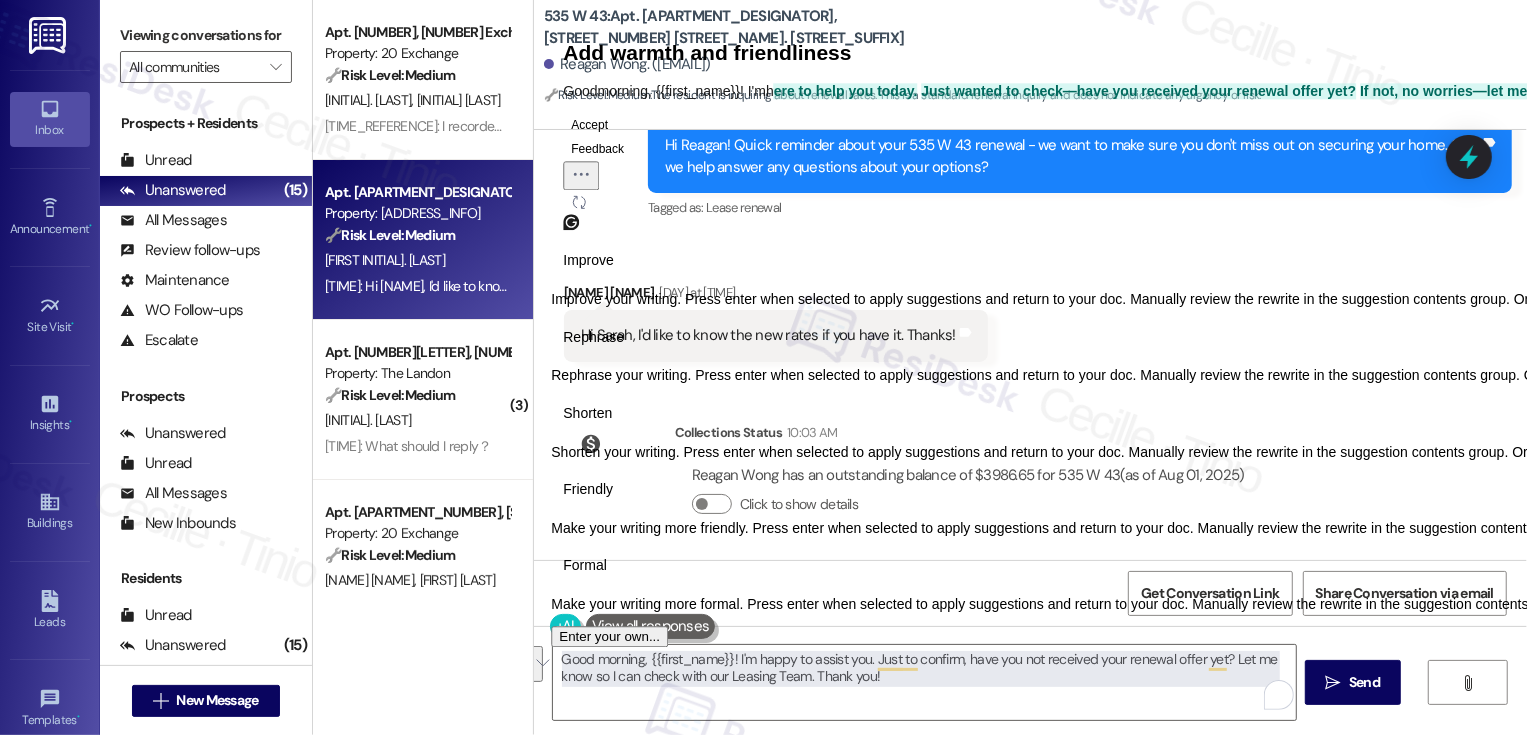 click 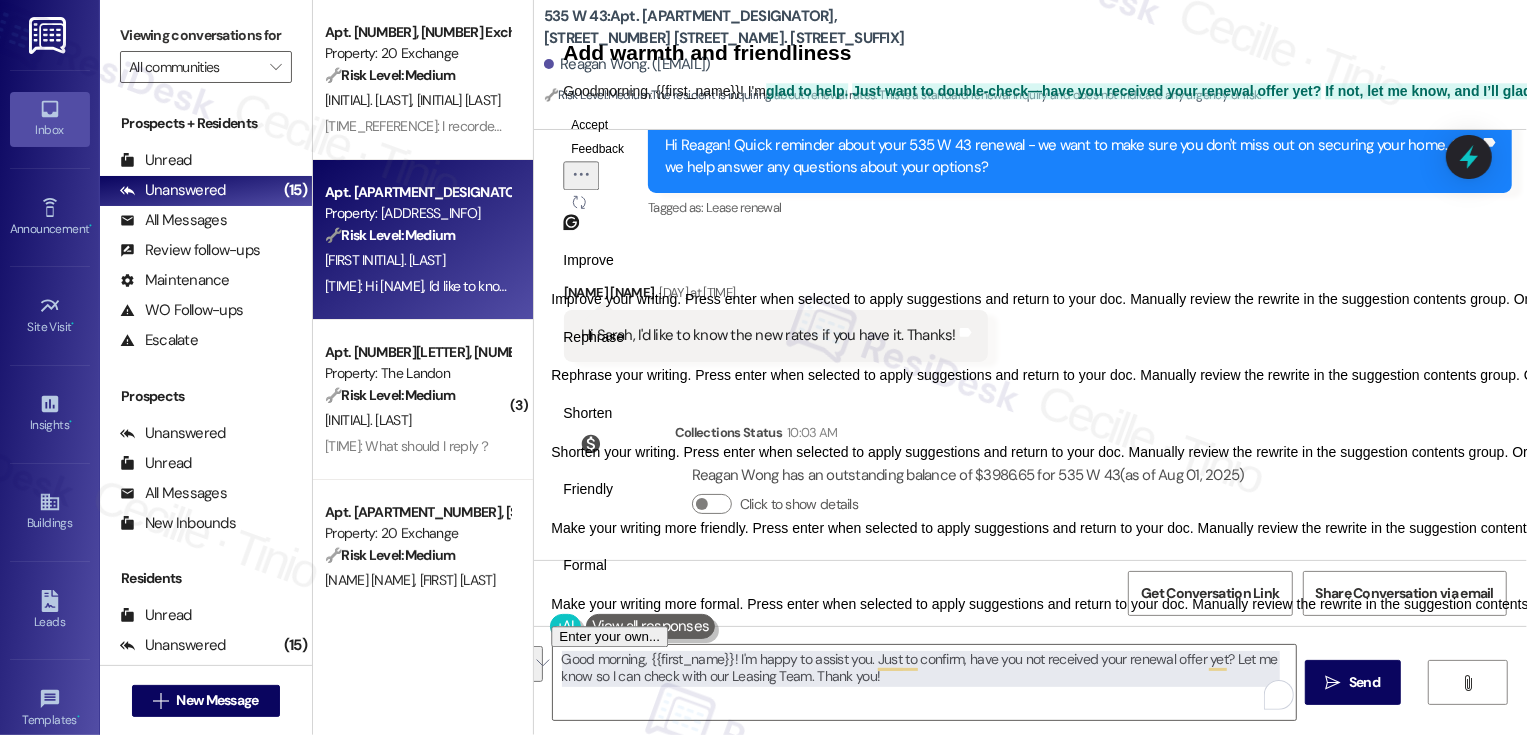 click on "Accept" 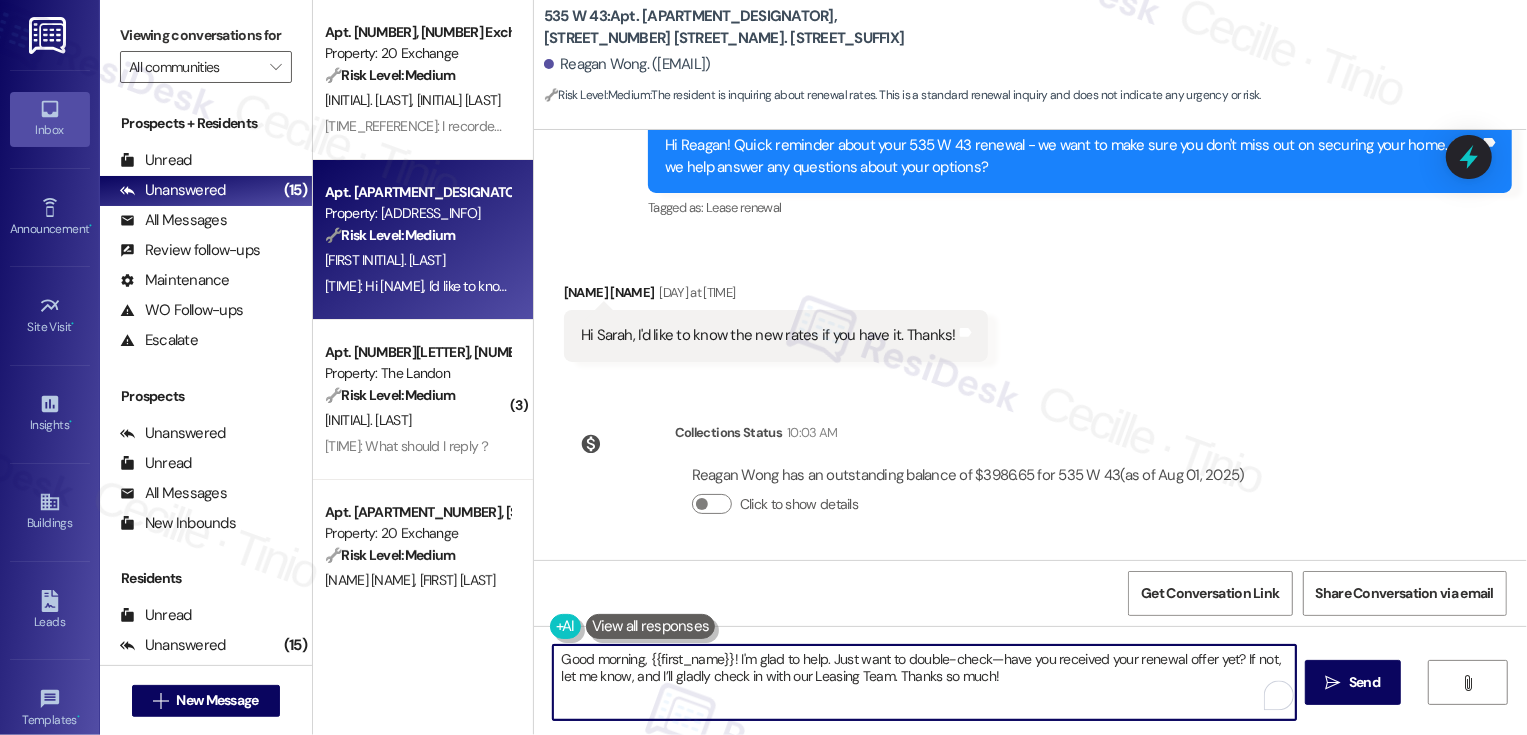 click on "Good morning, {{first_name}}! I'm glad to help. Just want to double-check—have you received your renewal offer yet? If not, let me know, and I’ll gladly check in with our Leasing Team. Thanks so much!" at bounding box center (924, 682) 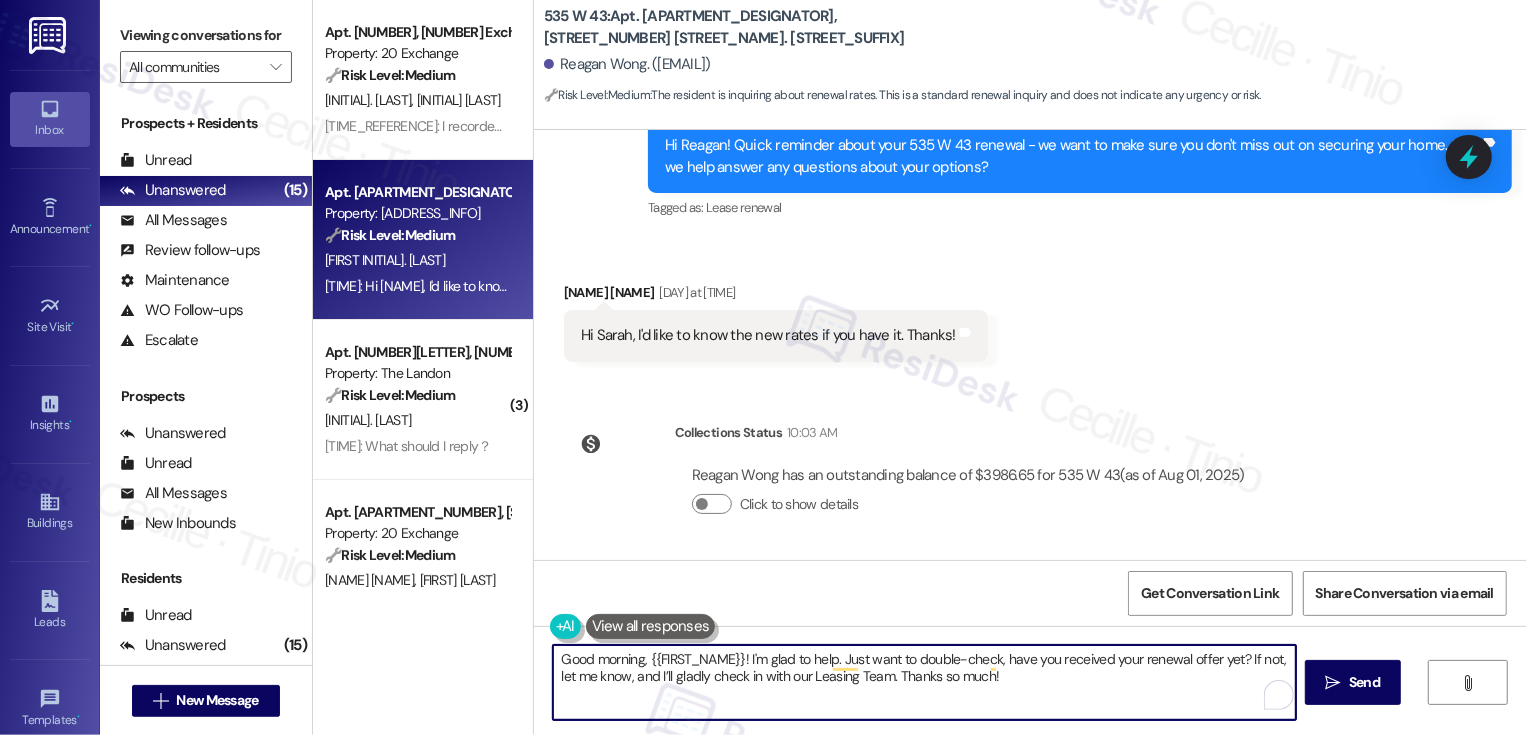 click on "Good morning, {{FIRST_NAME}}! I'm glad to help. Just want to double-check, have you received your renewal offer yet? If not, let me know, and I’ll gladly check in with our Leasing Team. Thanks so much!" at bounding box center [924, 682] 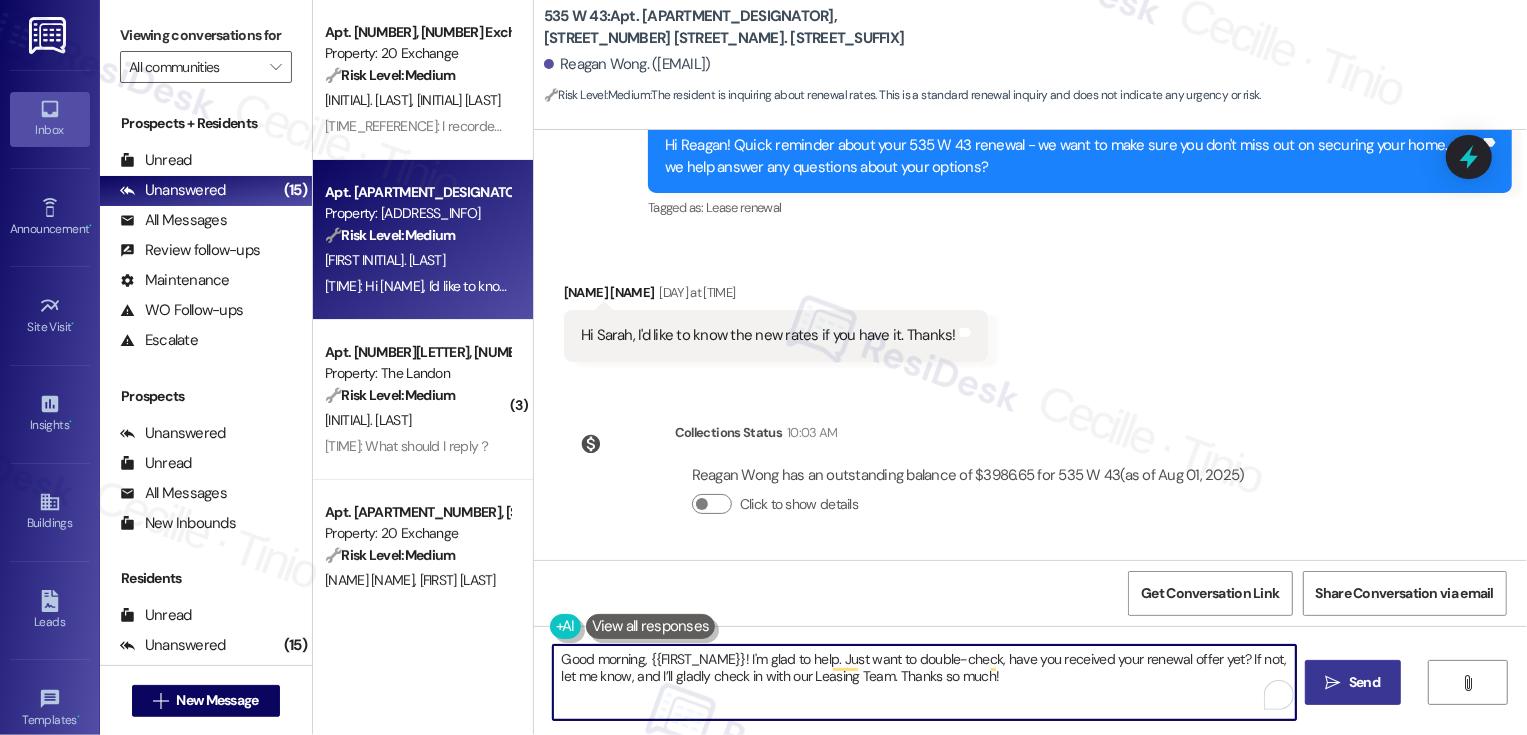 type on "Good morning, {{FIRST_NAME}}! I'm glad to help. Just want to double-check, have you received your renewal offer yet? If not, let me know, and I’ll gladly check in with our Leasing Team. Thanks so much!" 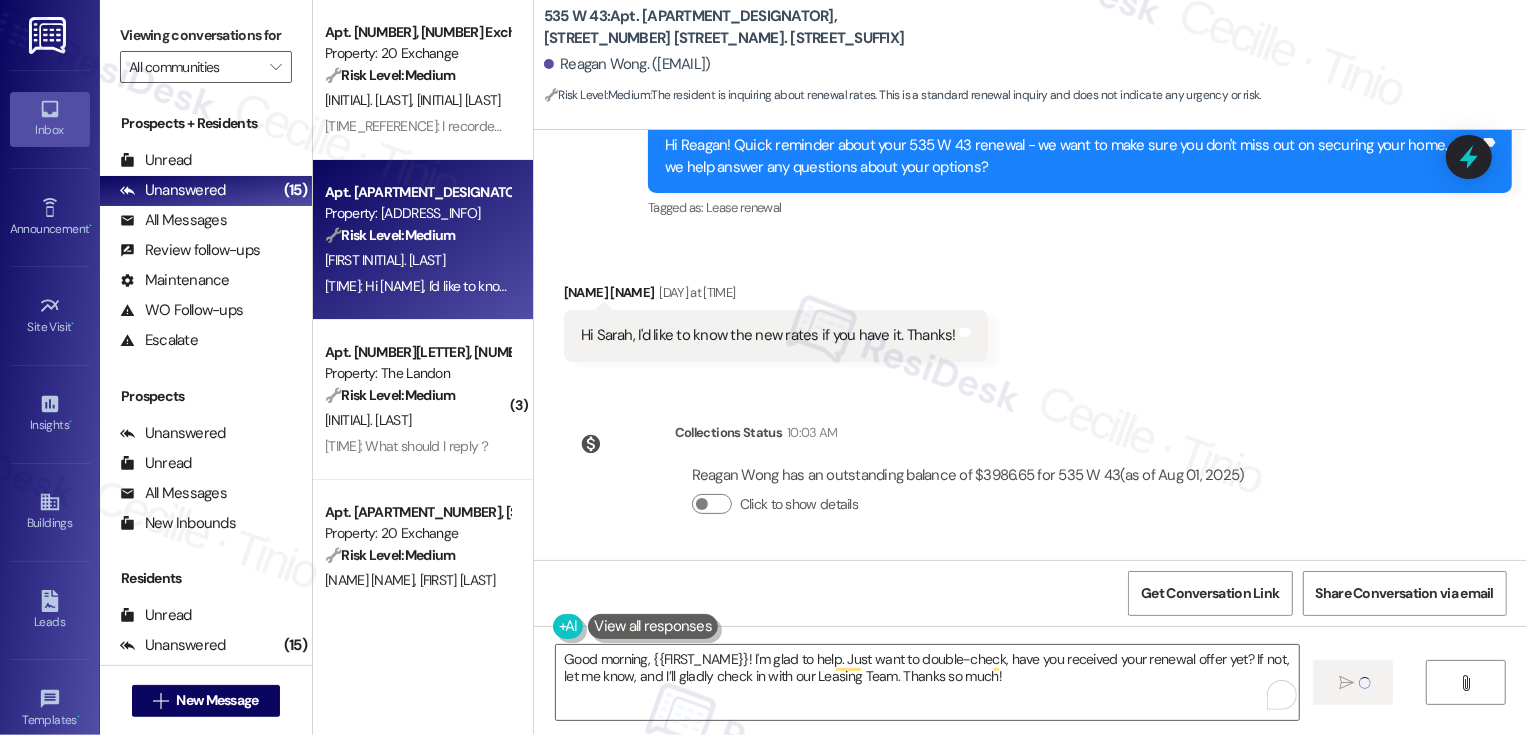 type 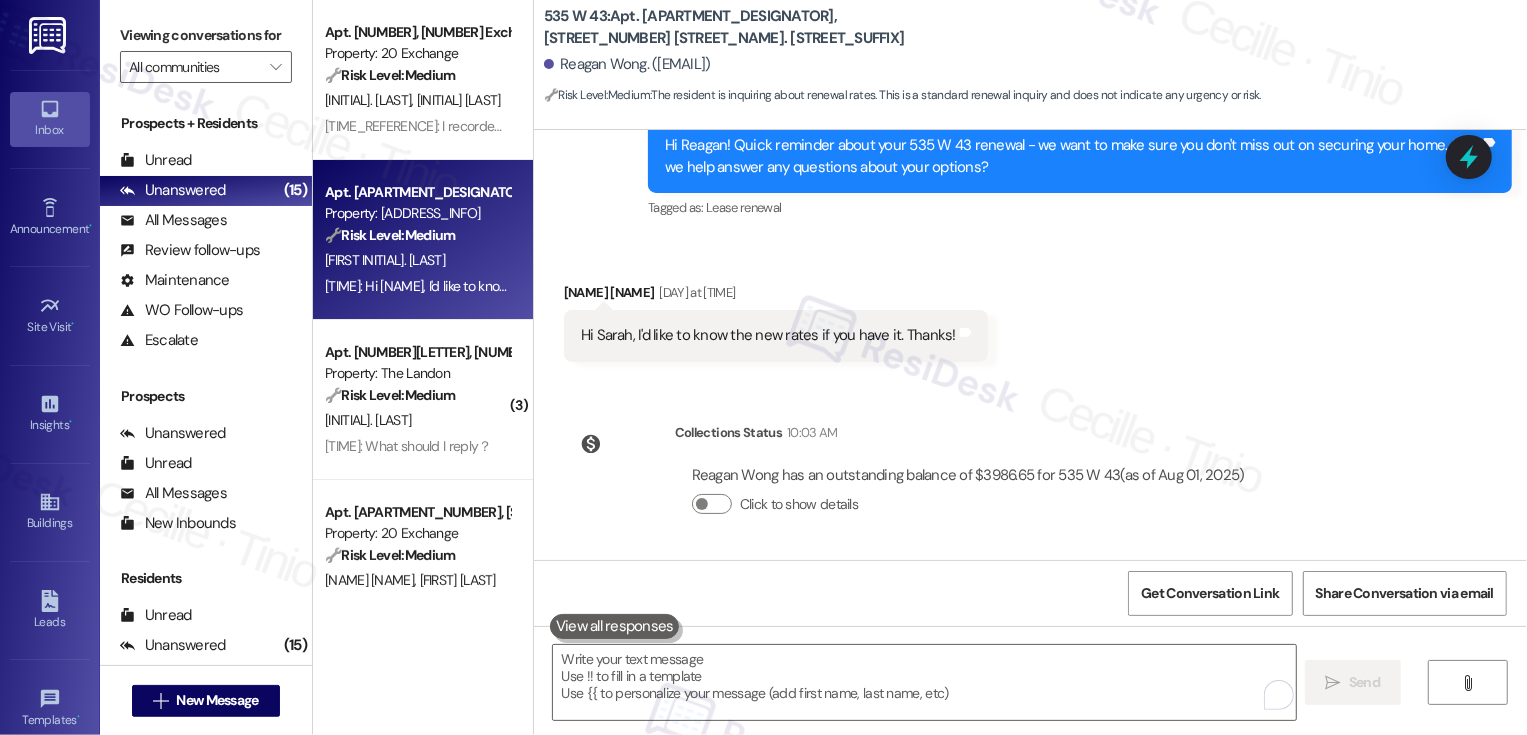 scroll, scrollTop: 7384, scrollLeft: 0, axis: vertical 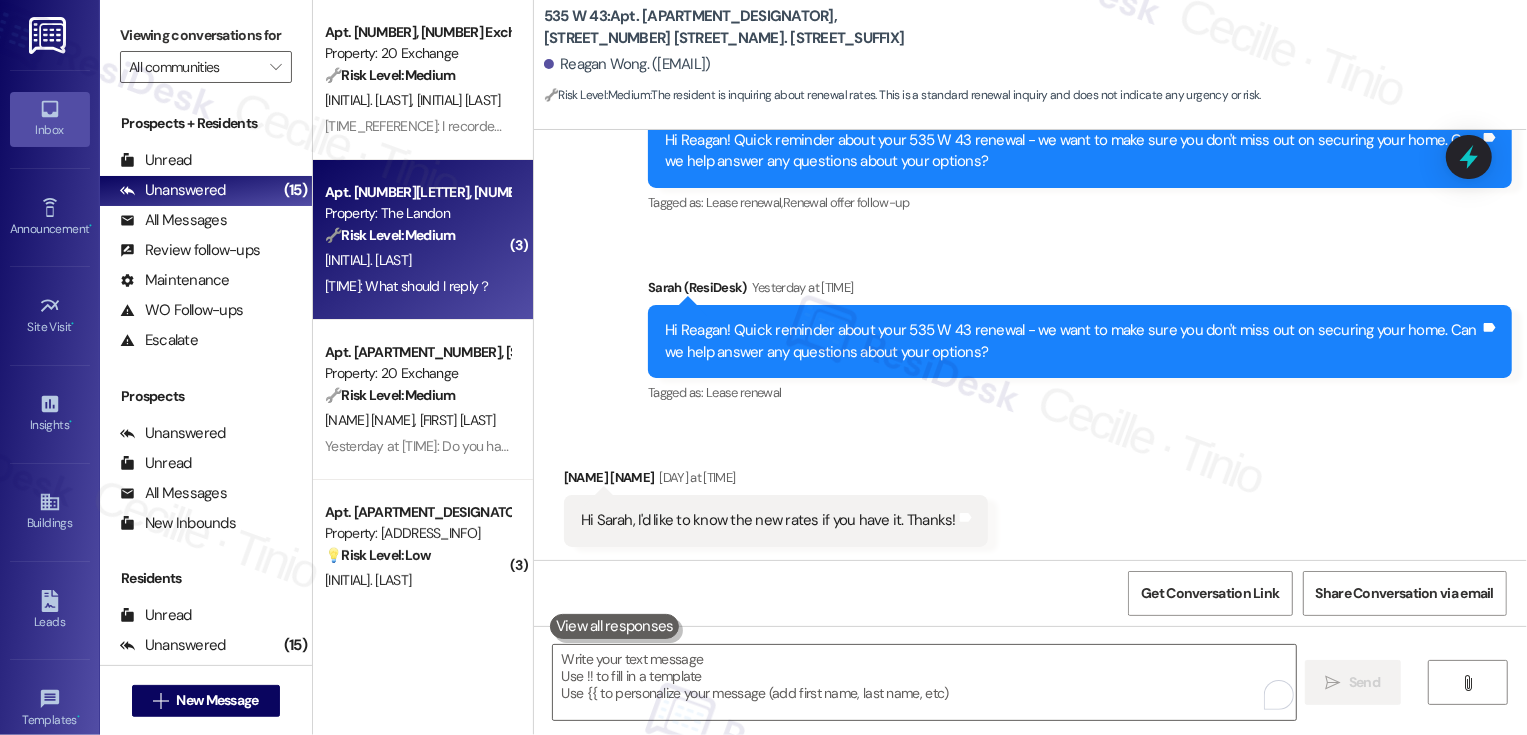 click on "🔧  Risk Level:  Medium The resident is seeking guidance on how to respond to a lease renewal offer. While important for resident retention, it doesn't present an immediate risk or time-sensitive issue. The resident is asking for clarification on how to proceed with the negotiation, not reporting a problem." at bounding box center [417, 235] 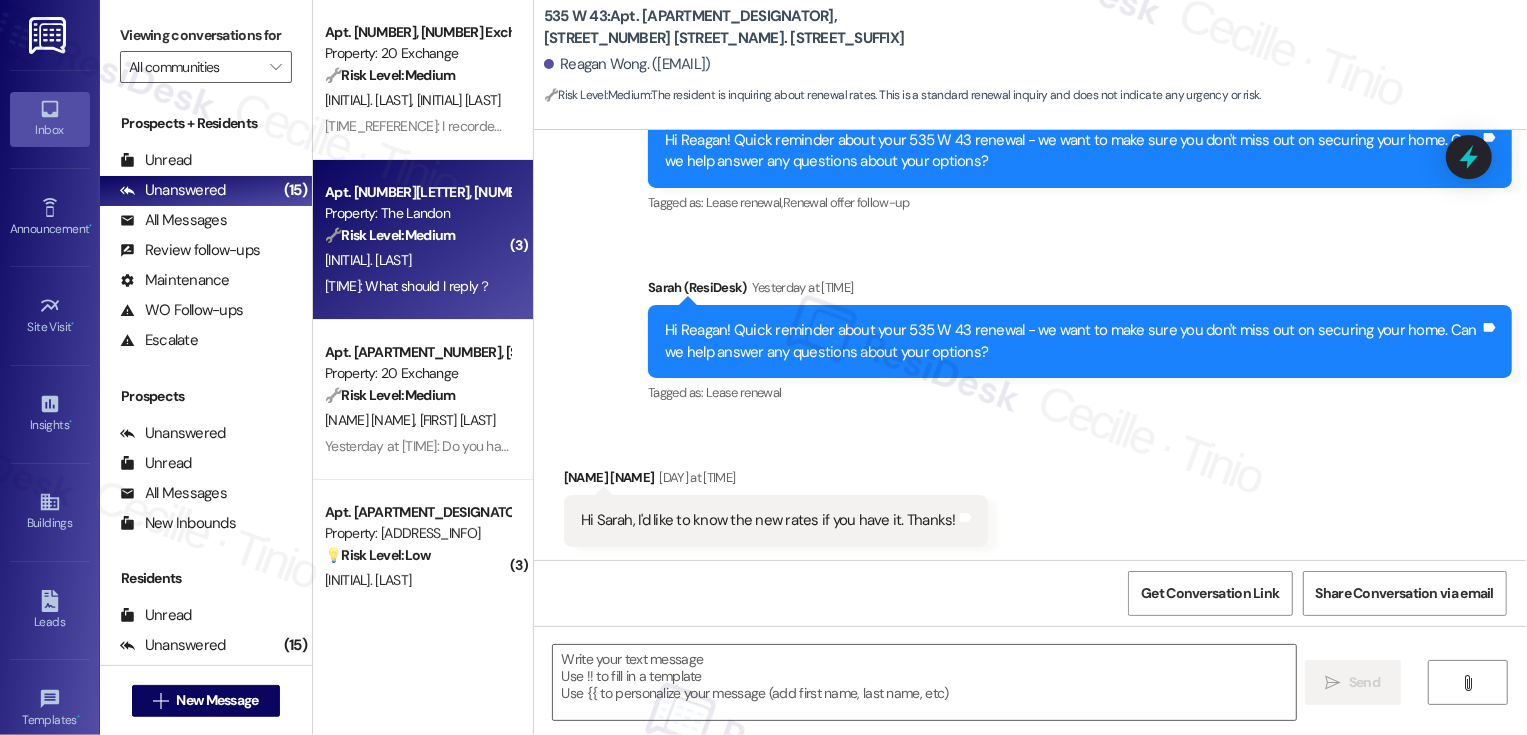 click on "🔧  Risk Level:  Medium The resident is seeking guidance on how to respond to a lease renewal offer. While important for resident retention, it doesn't present an immediate risk or time-sensitive issue. The resident is asking for clarification on how to proceed with the negotiation, not reporting a problem." at bounding box center (417, 235) 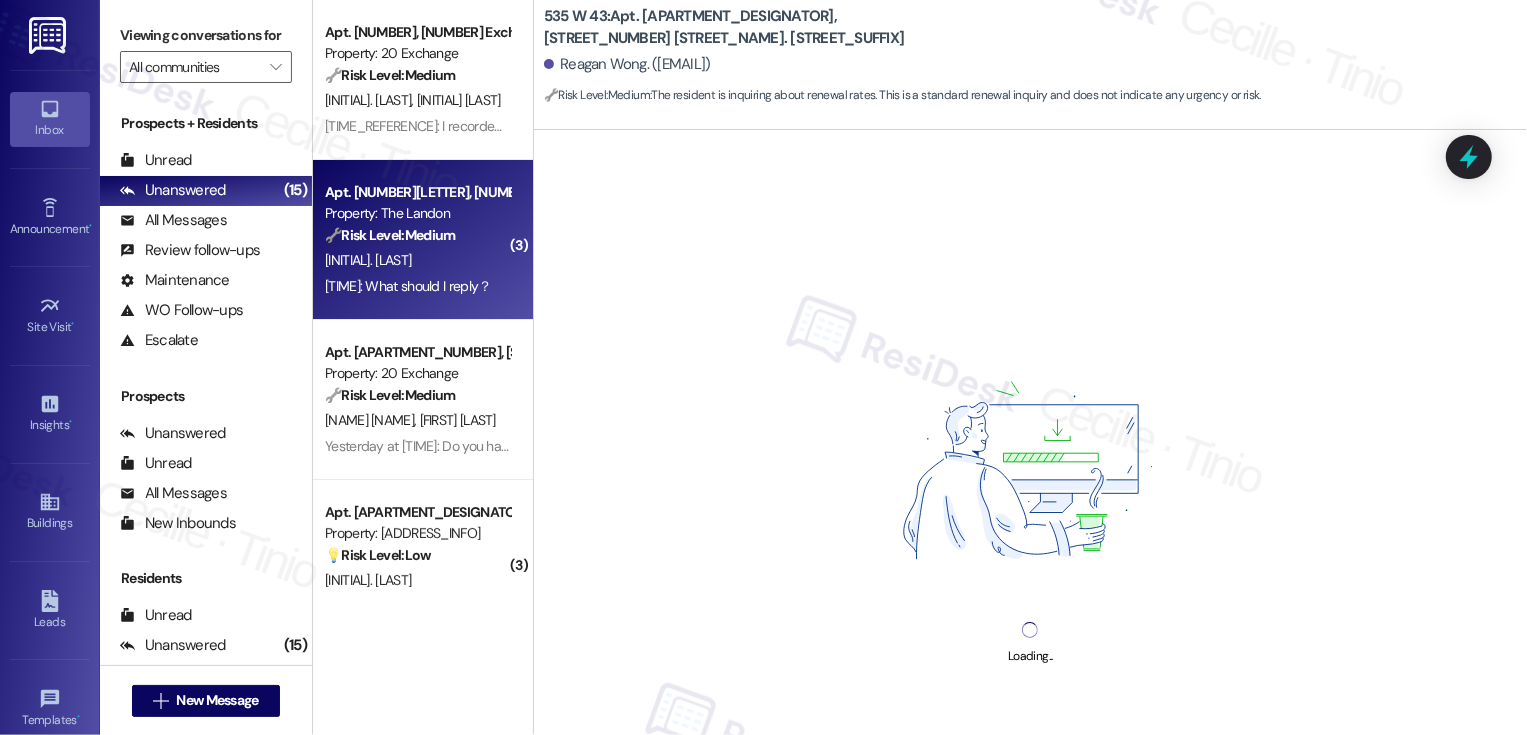 click on "🔧  Risk Level:  Medium The resident is seeking guidance on how to respond to a lease renewal offer. While important for resident retention, it doesn't present an immediate risk or time-sensitive issue. The resident is asking for clarification on how to proceed with the negotiation, not reporting a problem." at bounding box center [417, 235] 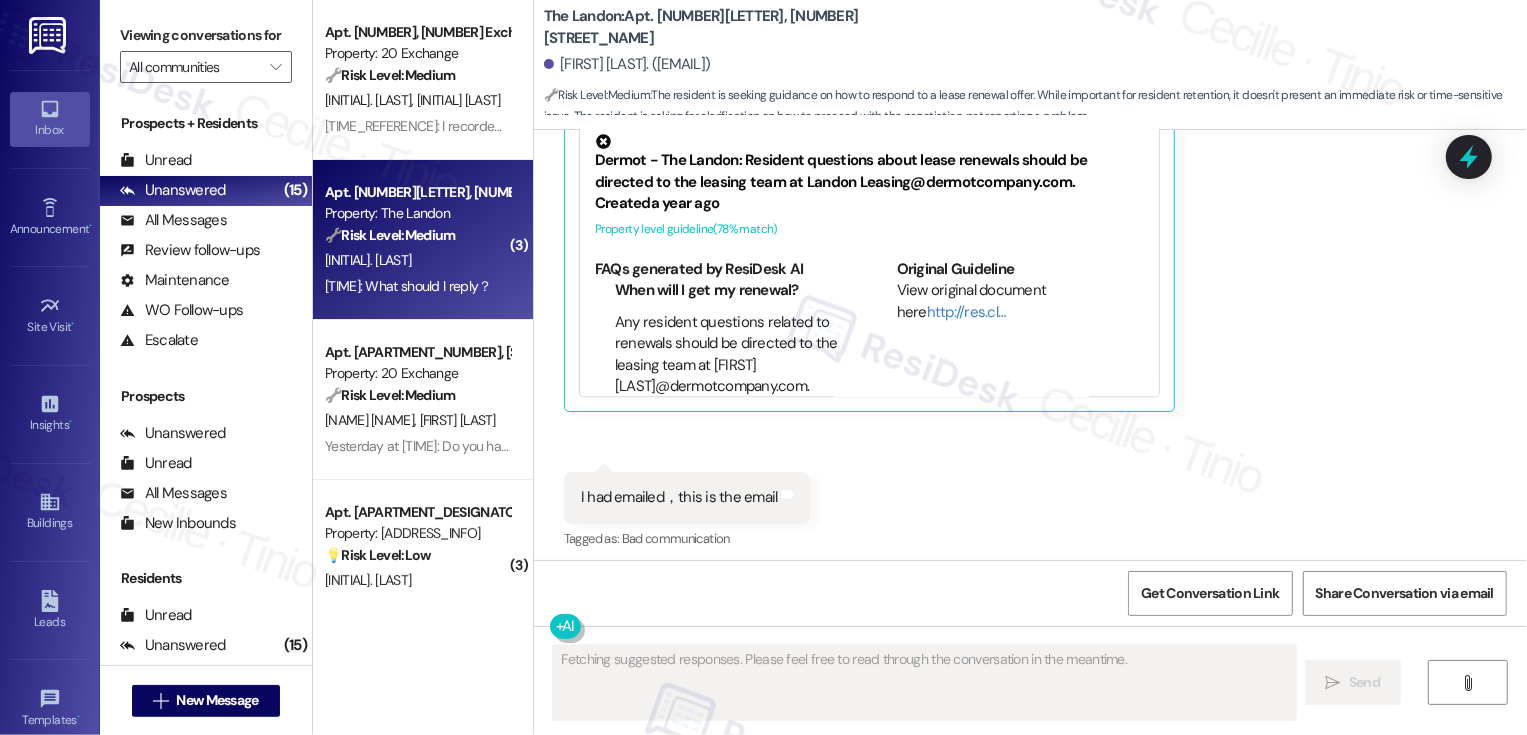 scroll, scrollTop: 14717, scrollLeft: 0, axis: vertical 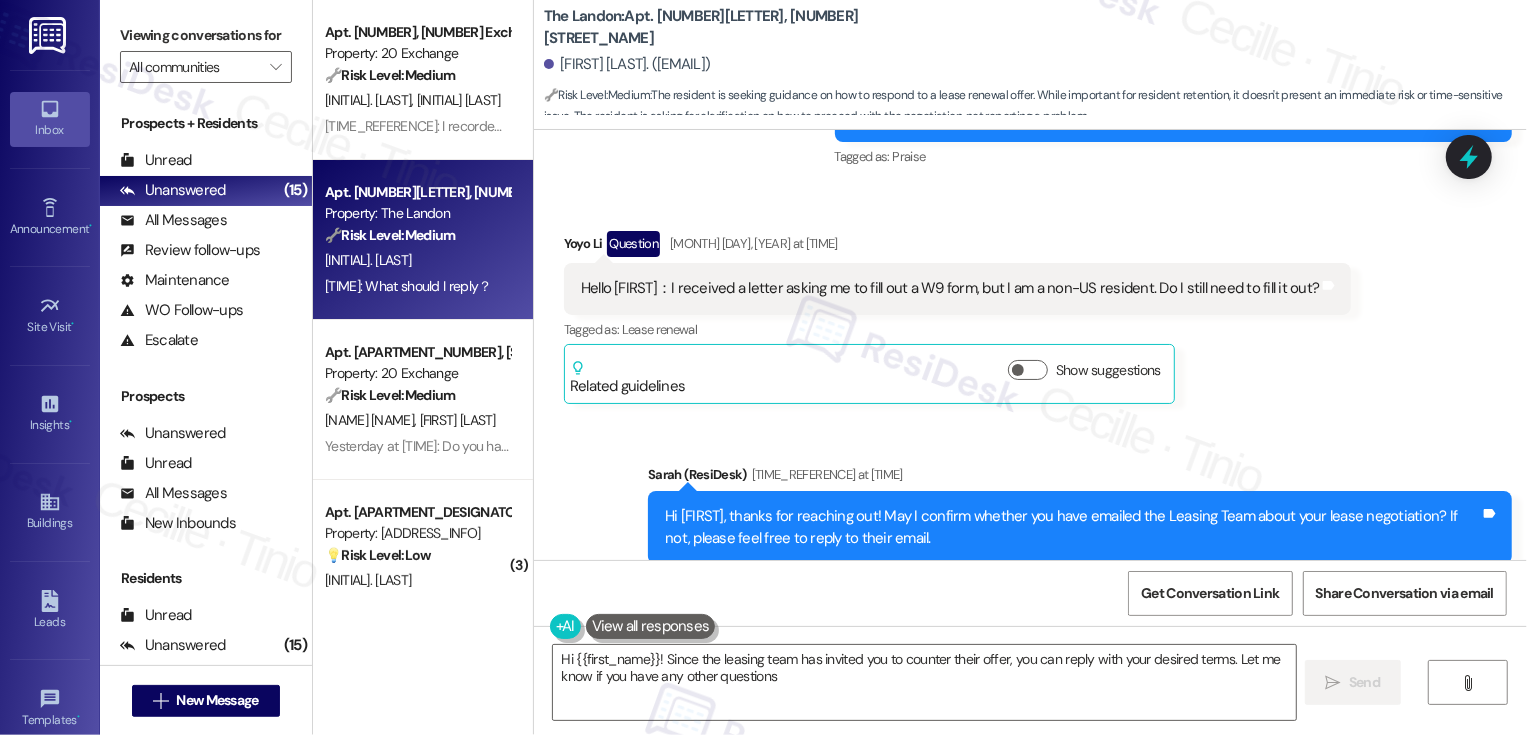 type on "Hi {{first_name}}! Since the leasing team has invited you to counter their offer, you can reply with your desired terms. Let me know if you have any other questions!" 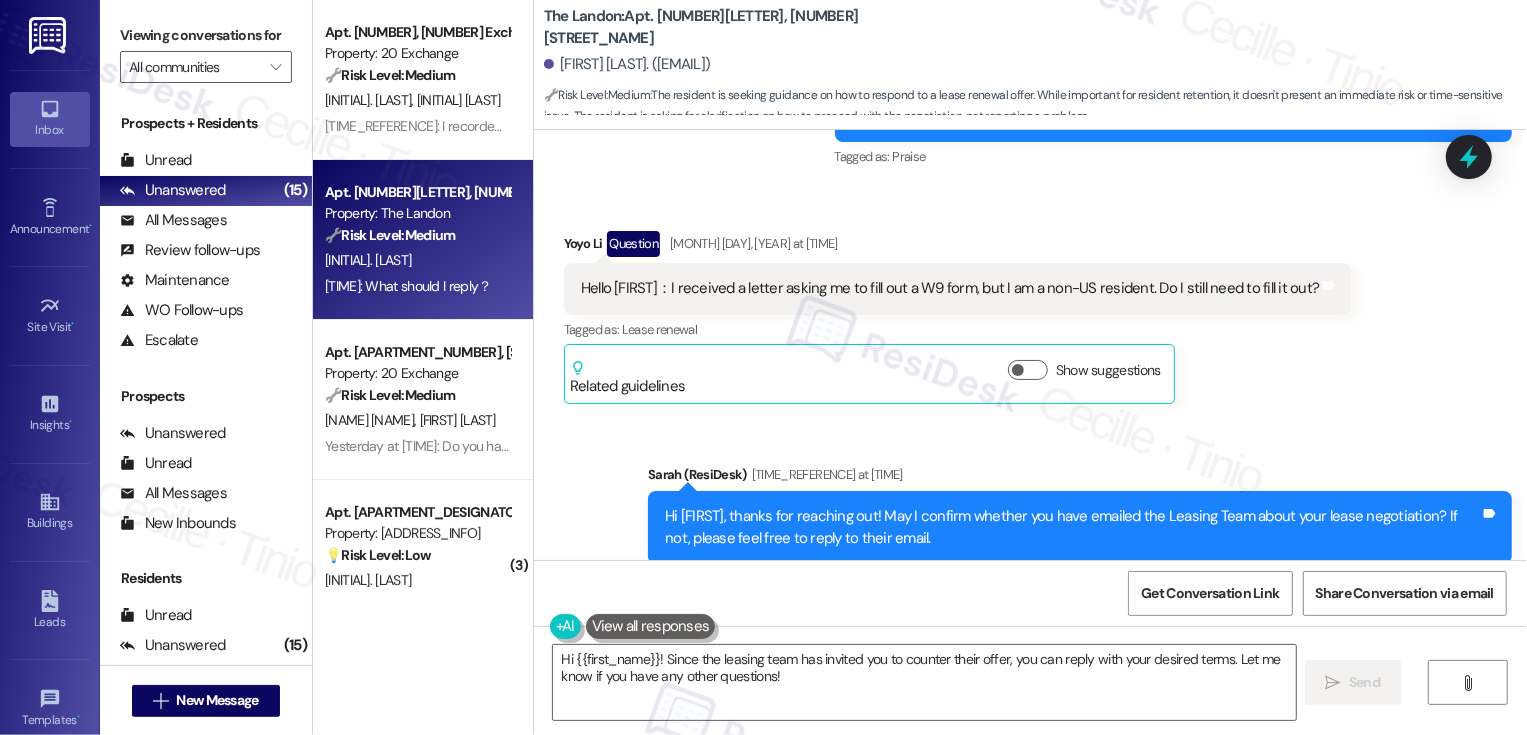 scroll, scrollTop: 13657, scrollLeft: 0, axis: vertical 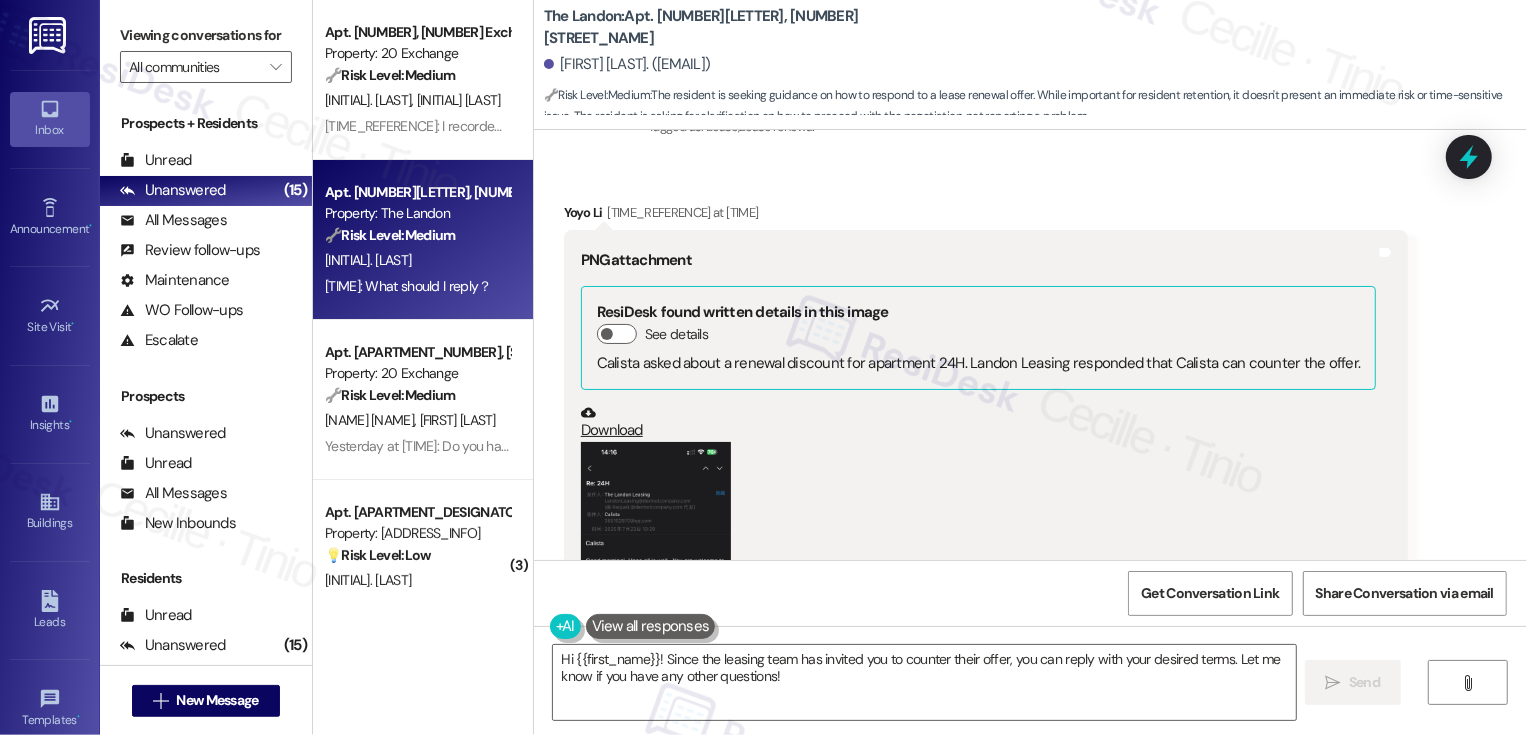 click at bounding box center [656, 604] 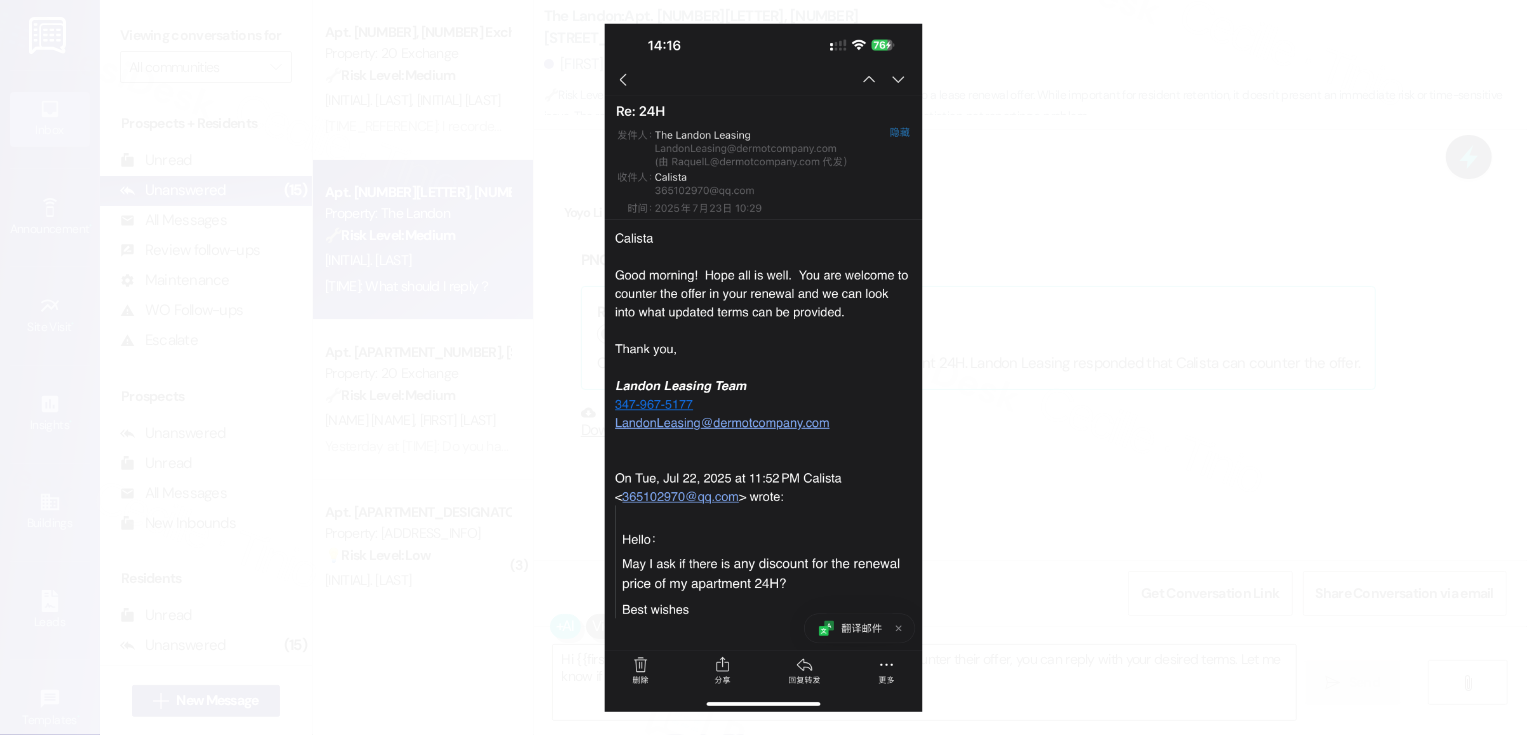 click at bounding box center (763, 367) 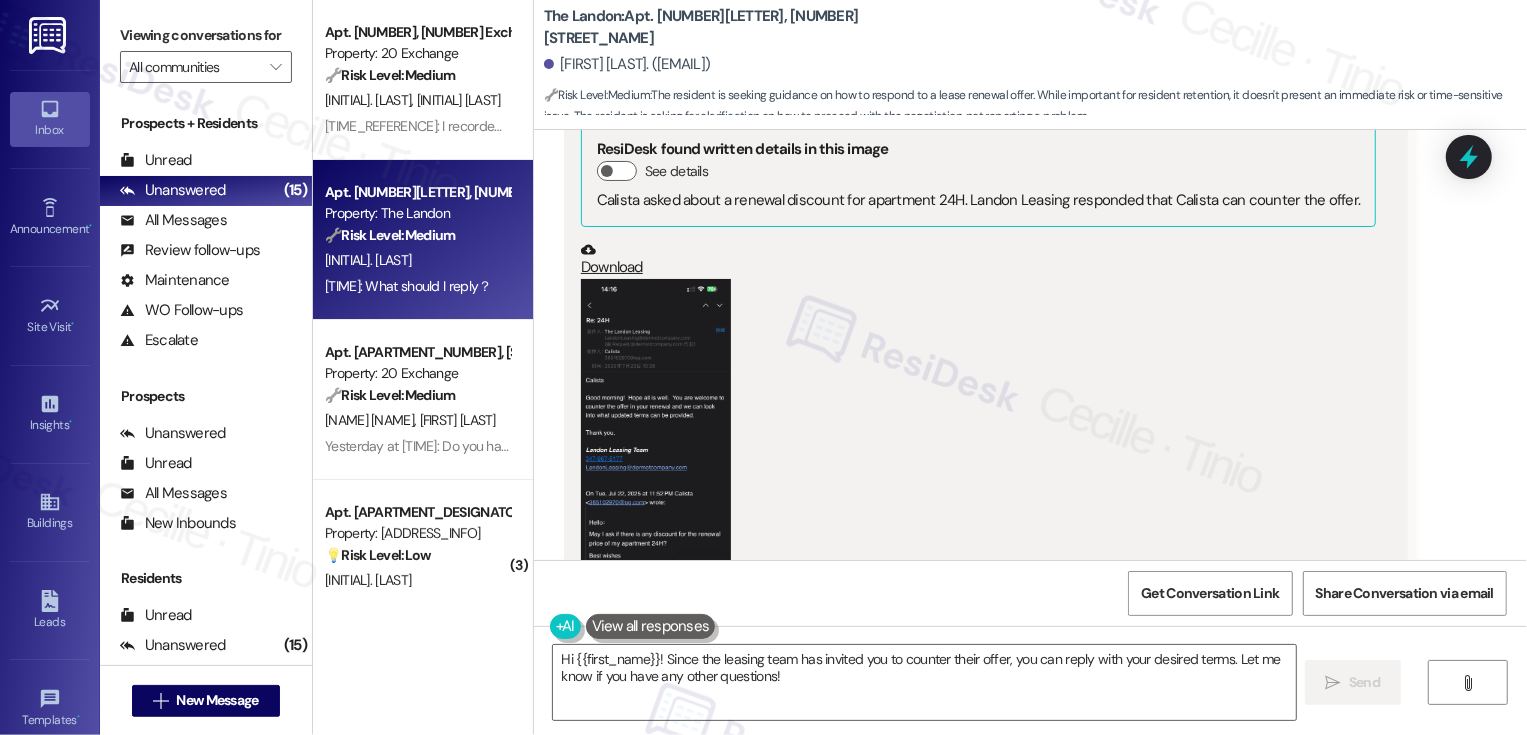 scroll, scrollTop: 13720, scrollLeft: 0, axis: vertical 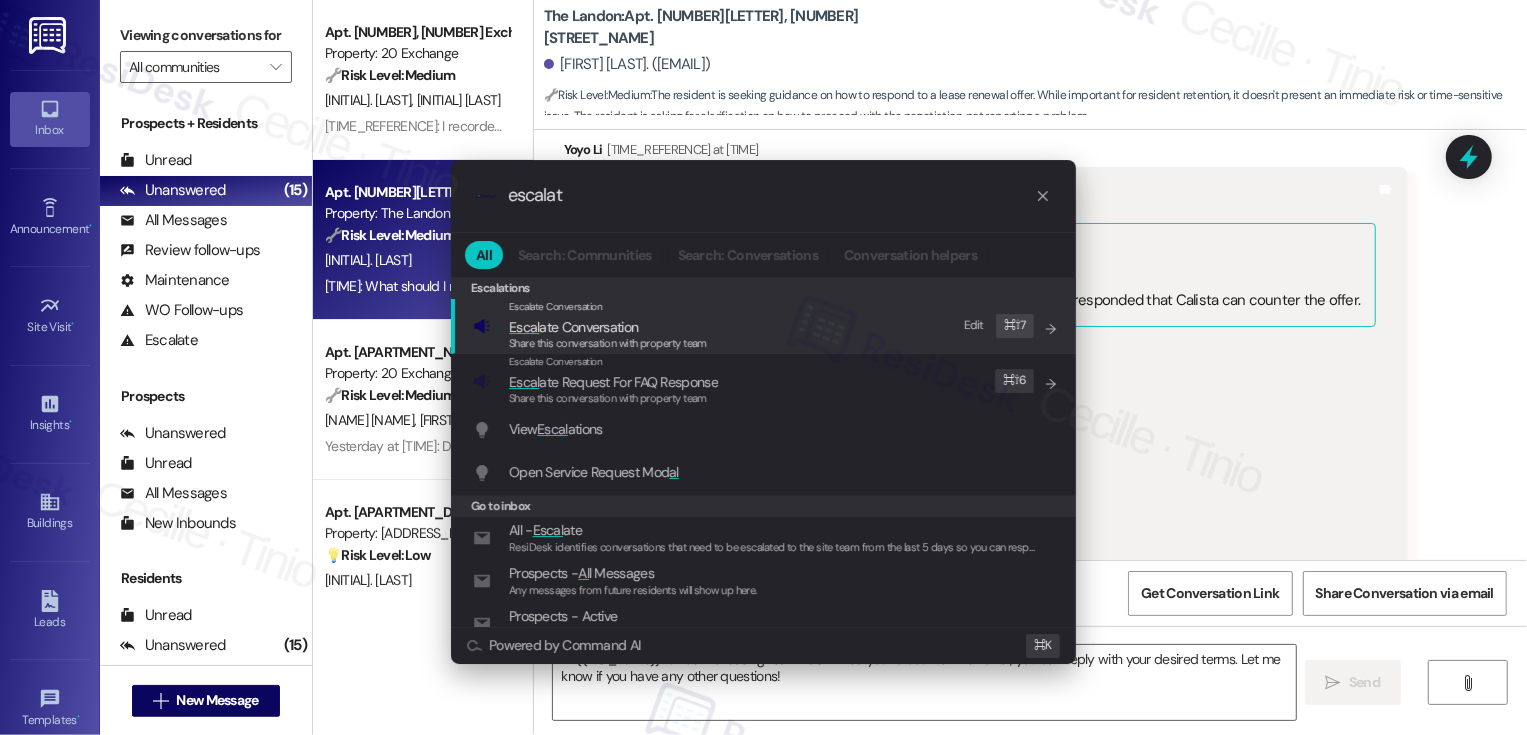 type on "escalate" 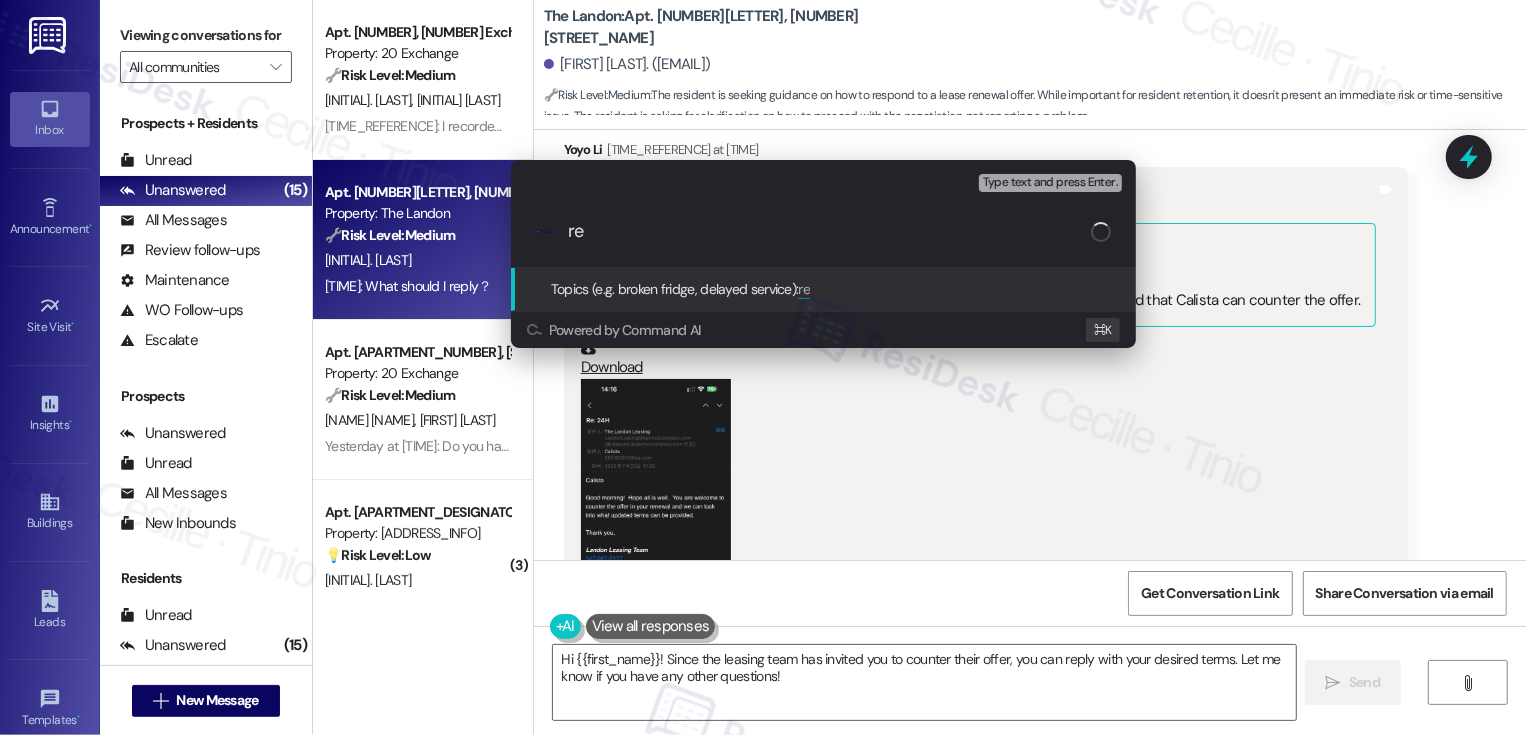 type on "r" 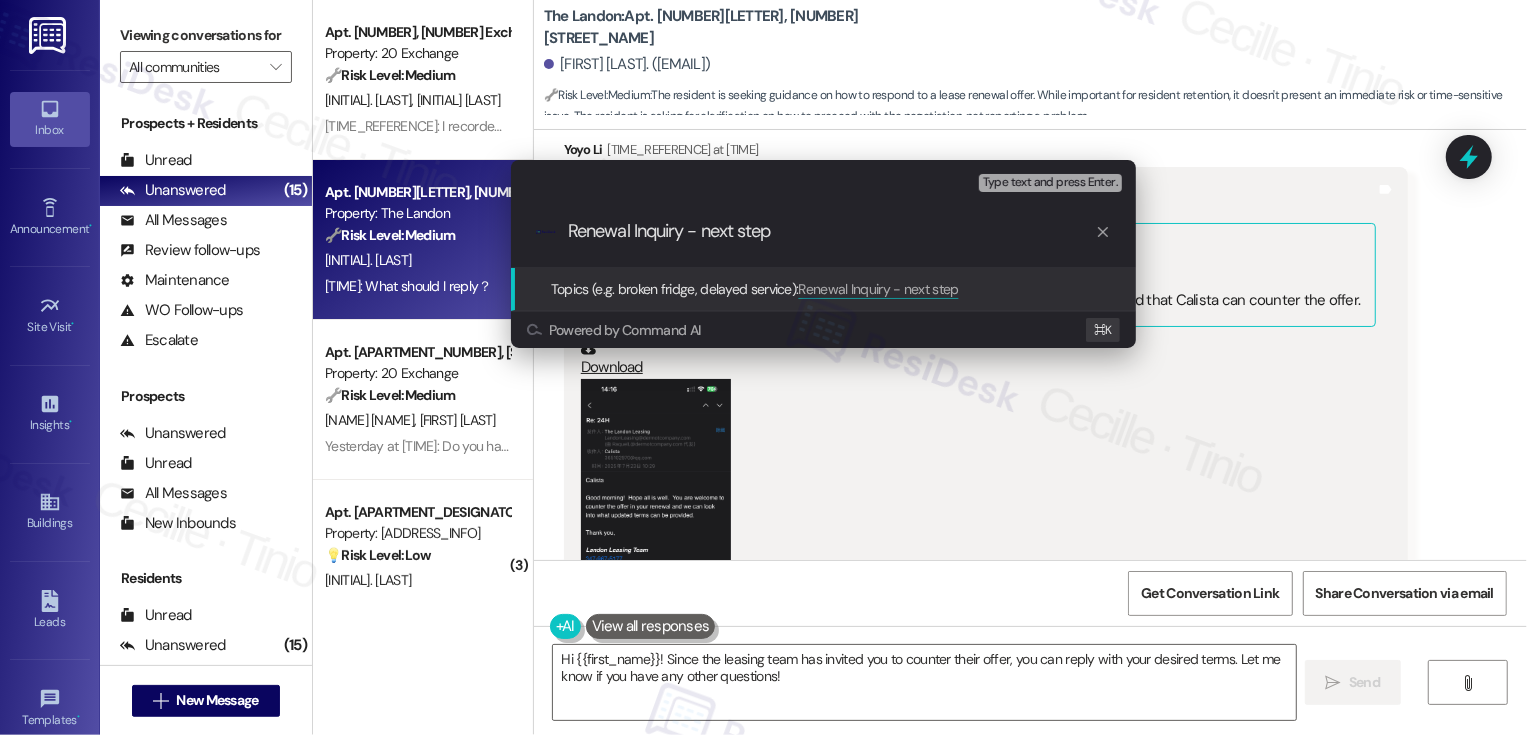 type on "Renewal Inquiry - next step" 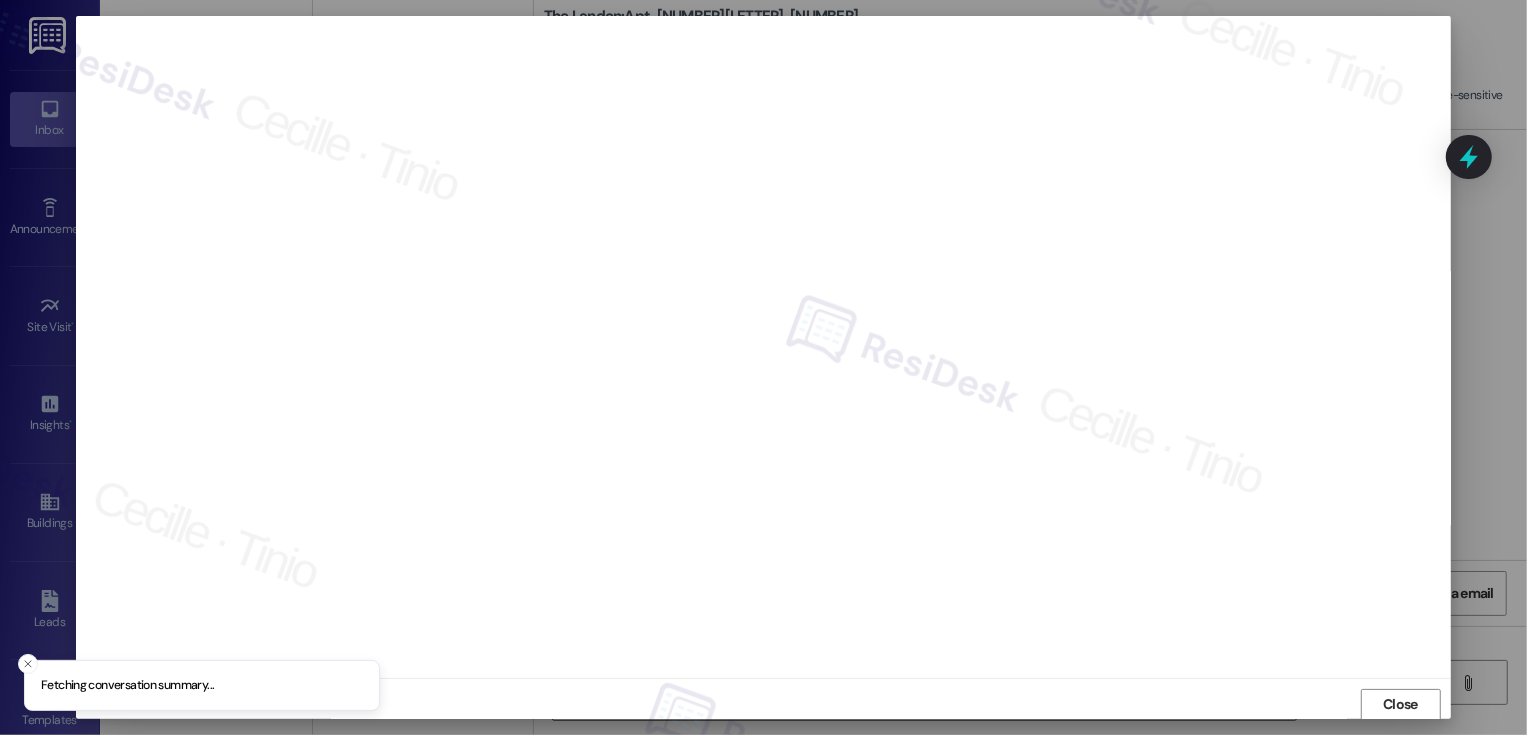 scroll, scrollTop: 1, scrollLeft: 0, axis: vertical 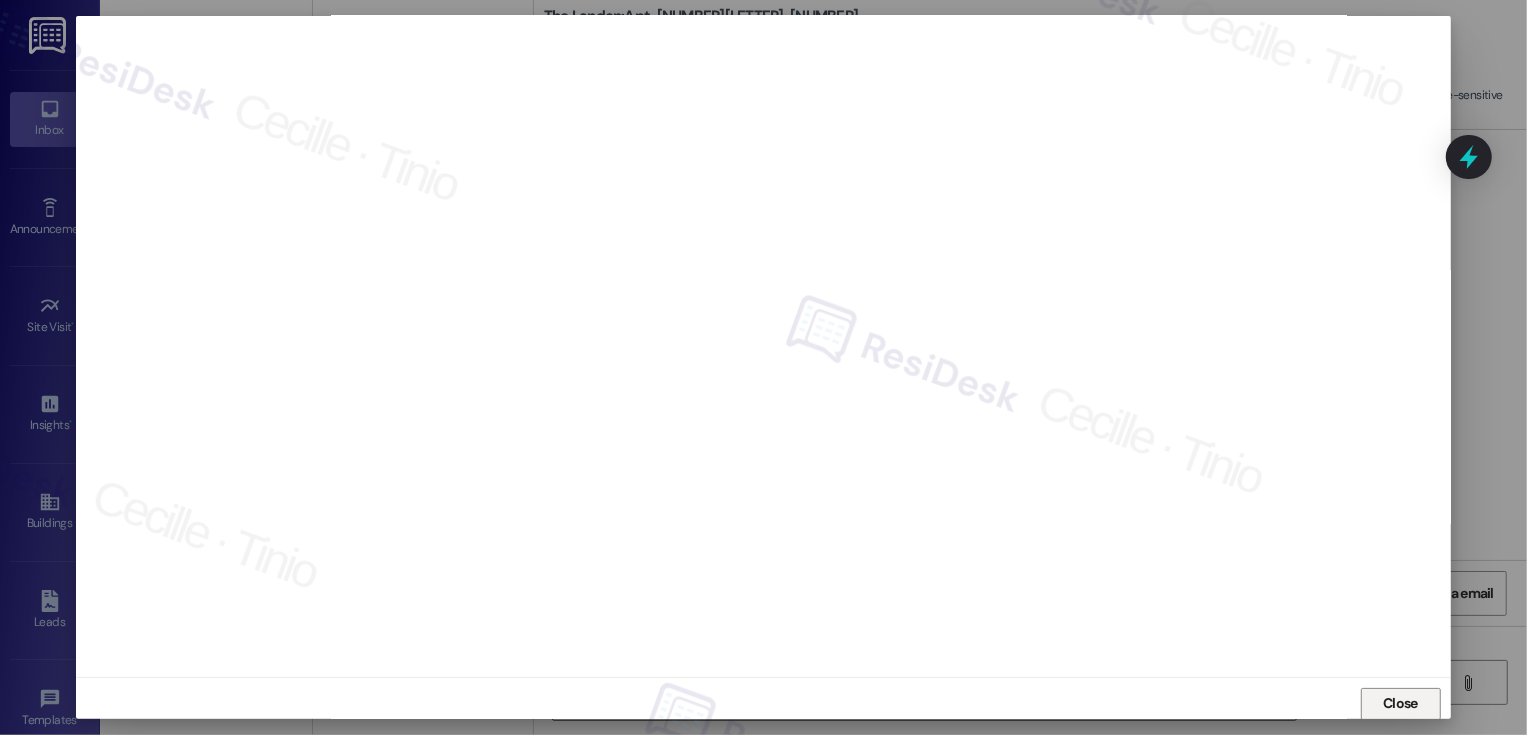 click on "Close" at bounding box center [1401, 704] 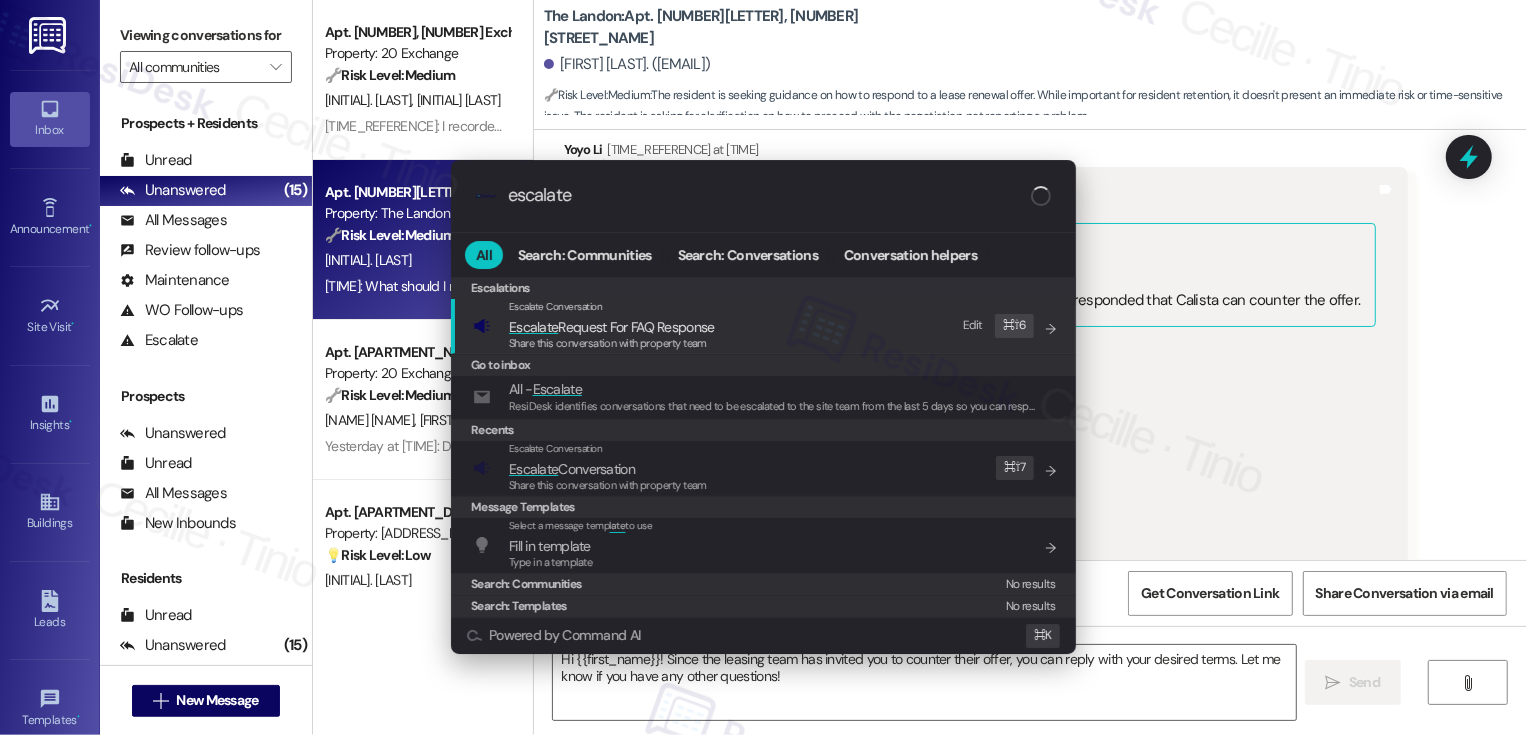 type on "escalate" 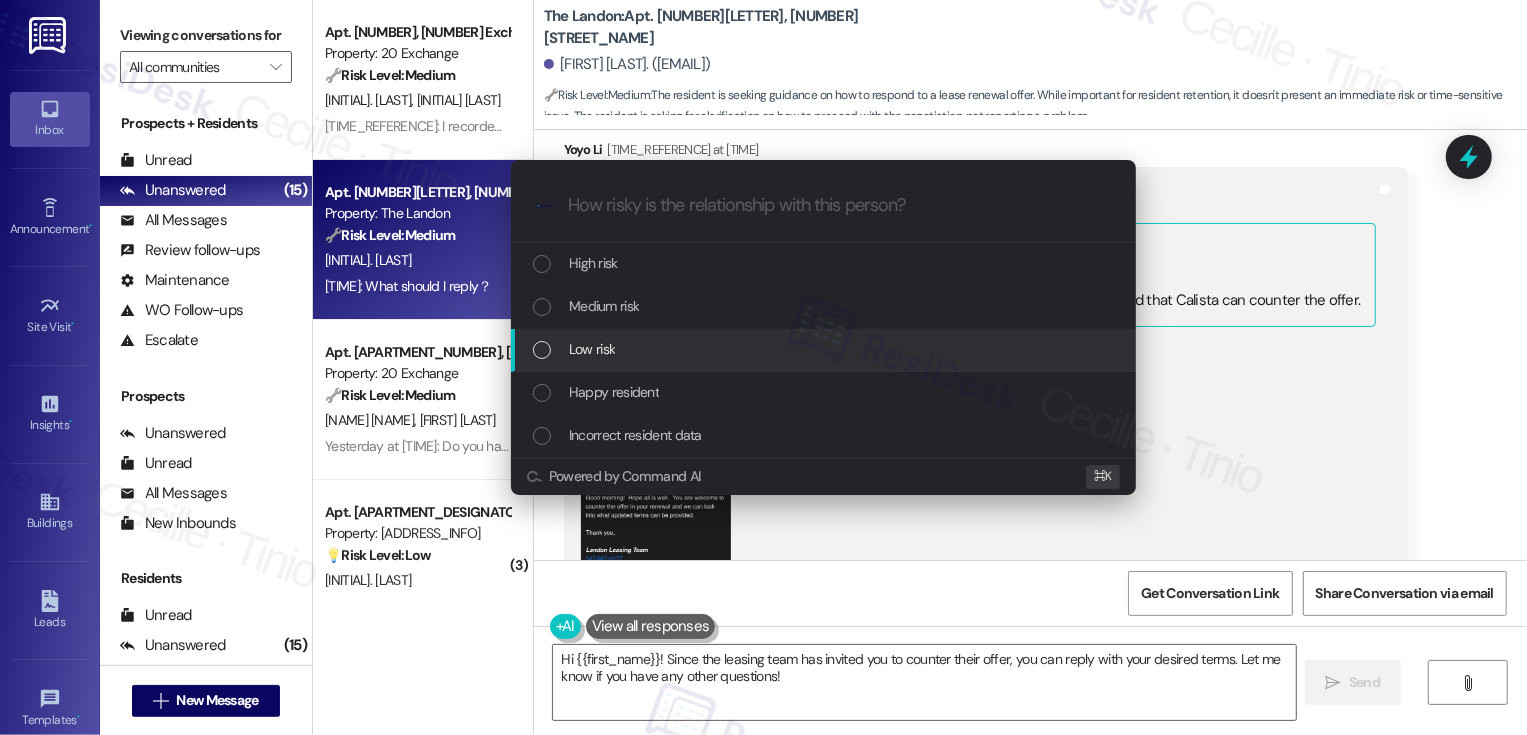 click on "Low risk" at bounding box center [825, 349] 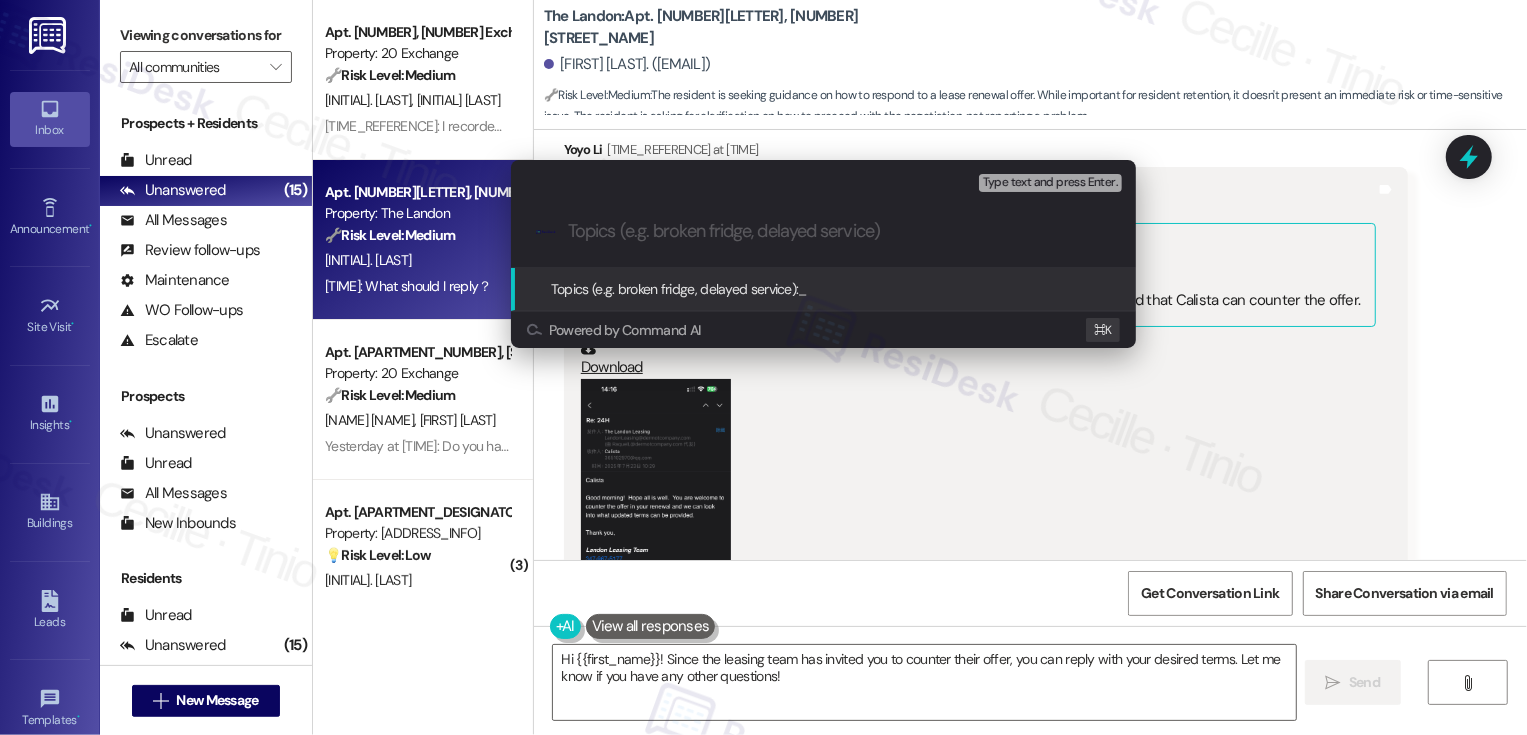 paste on "Renewal Inquiry - next step" 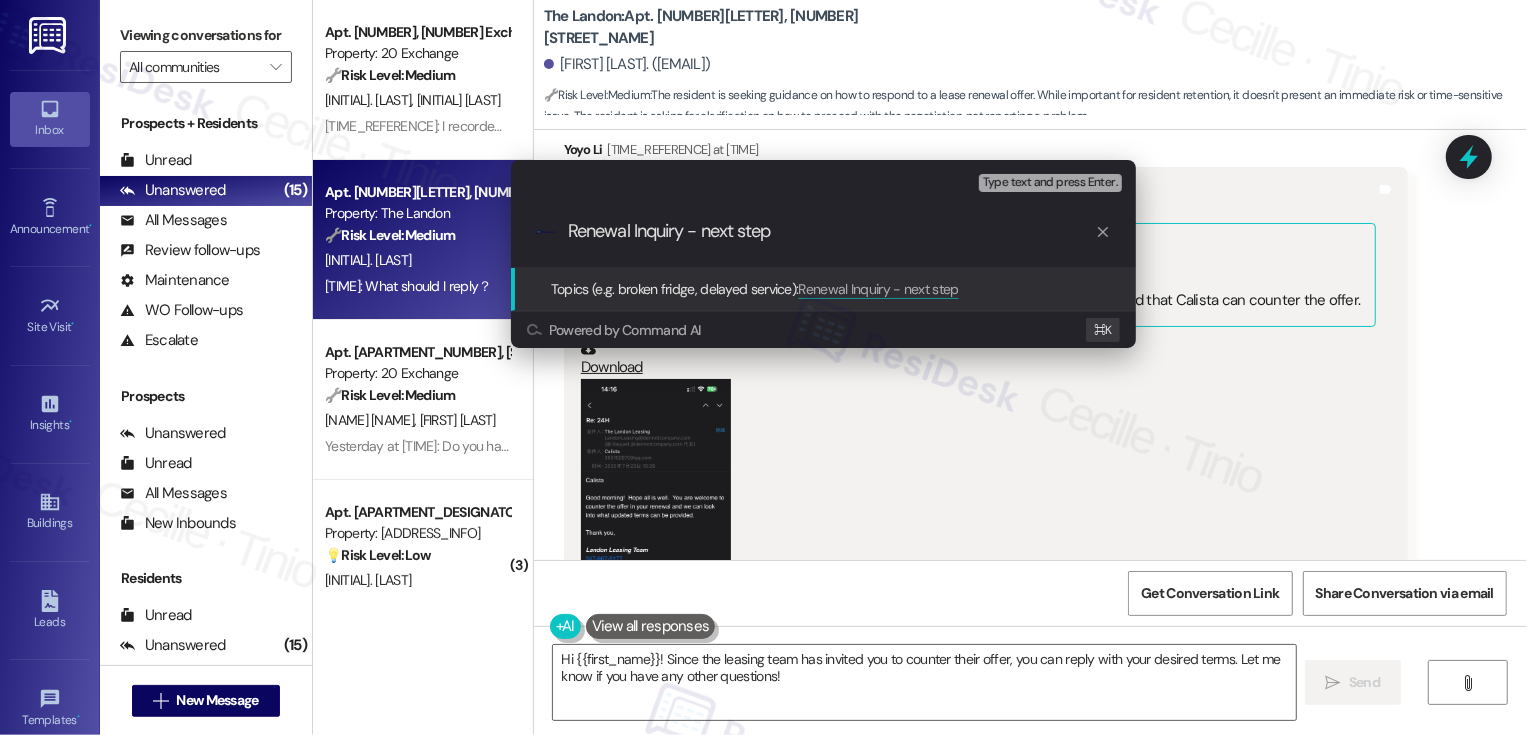 type 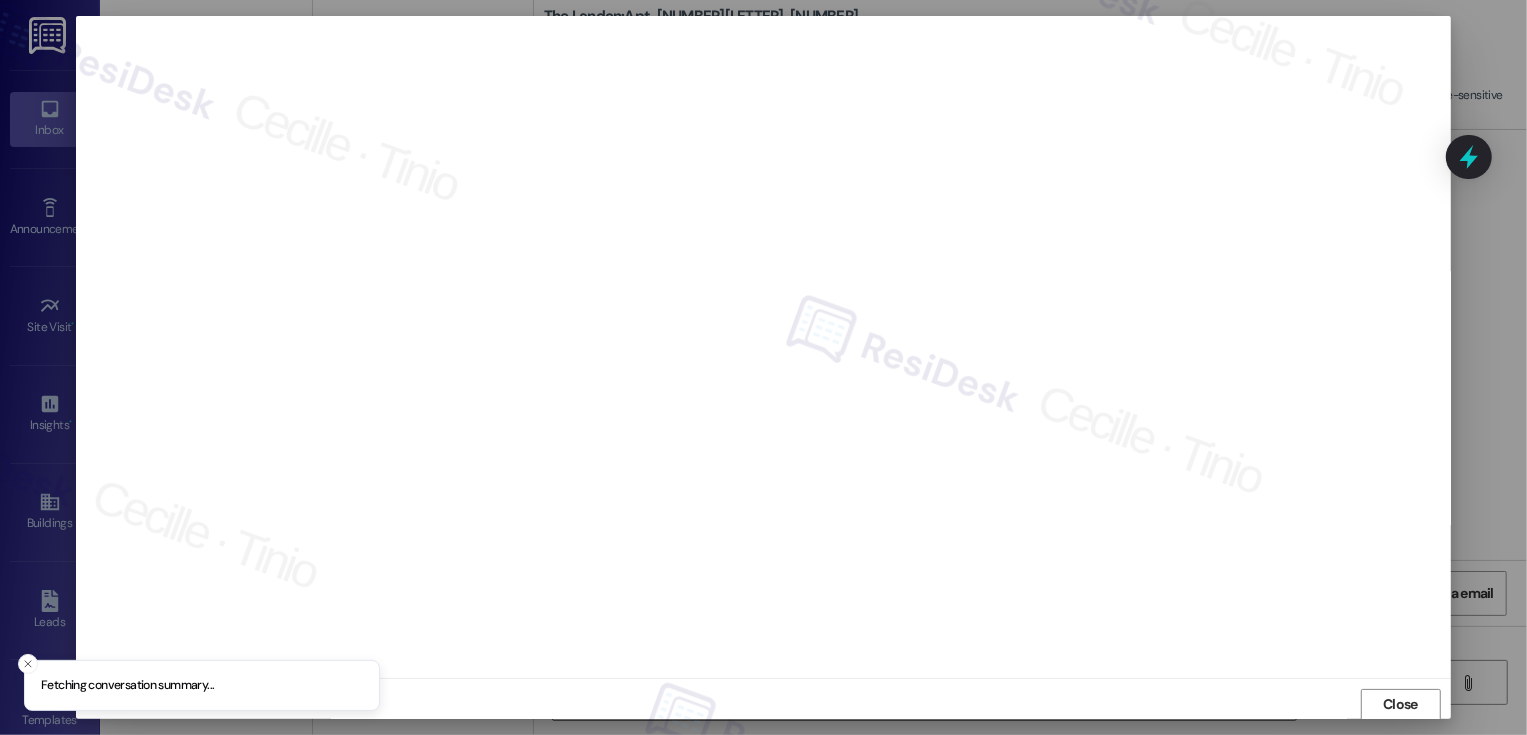 scroll, scrollTop: 1, scrollLeft: 0, axis: vertical 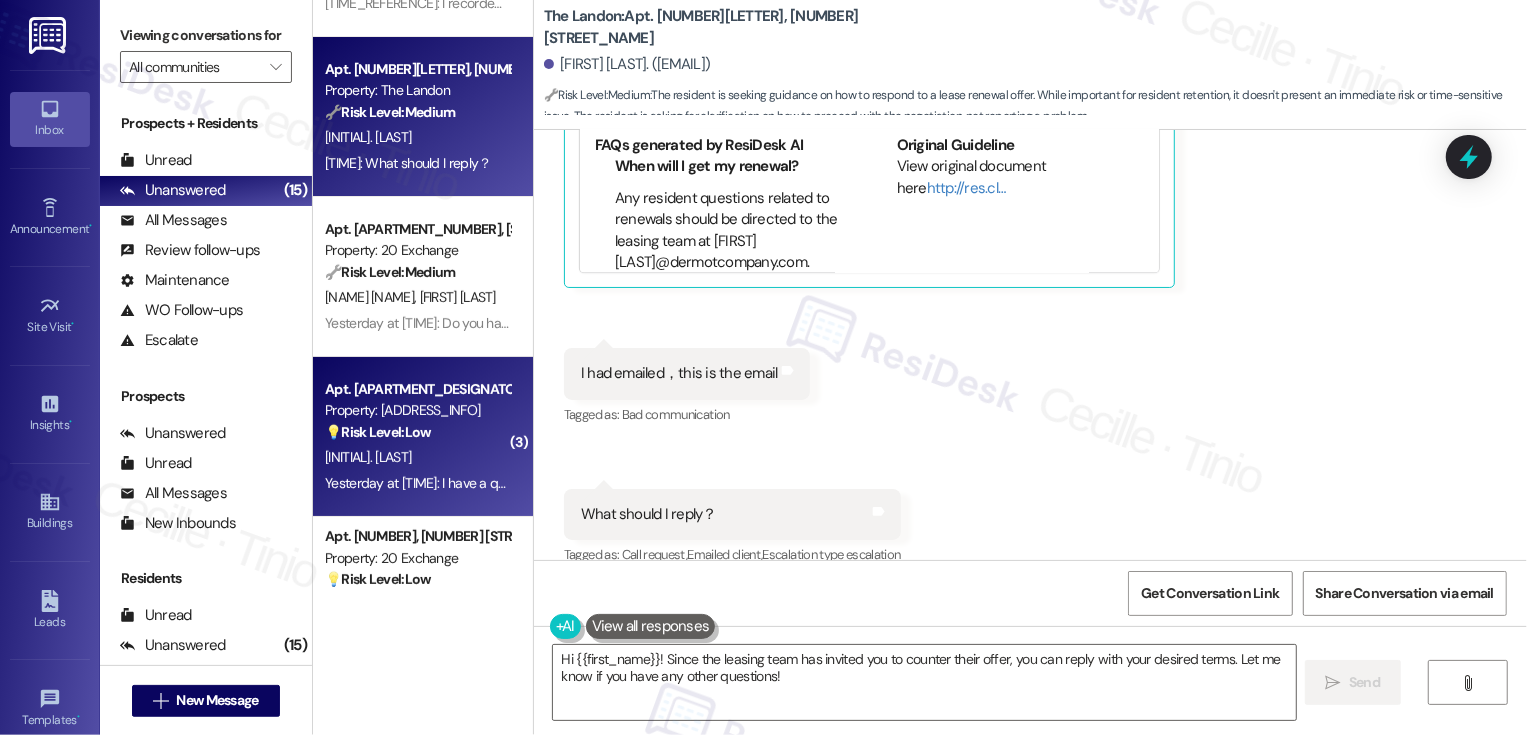 click on "[INITIAL]. [LAST]" at bounding box center [417, 457] 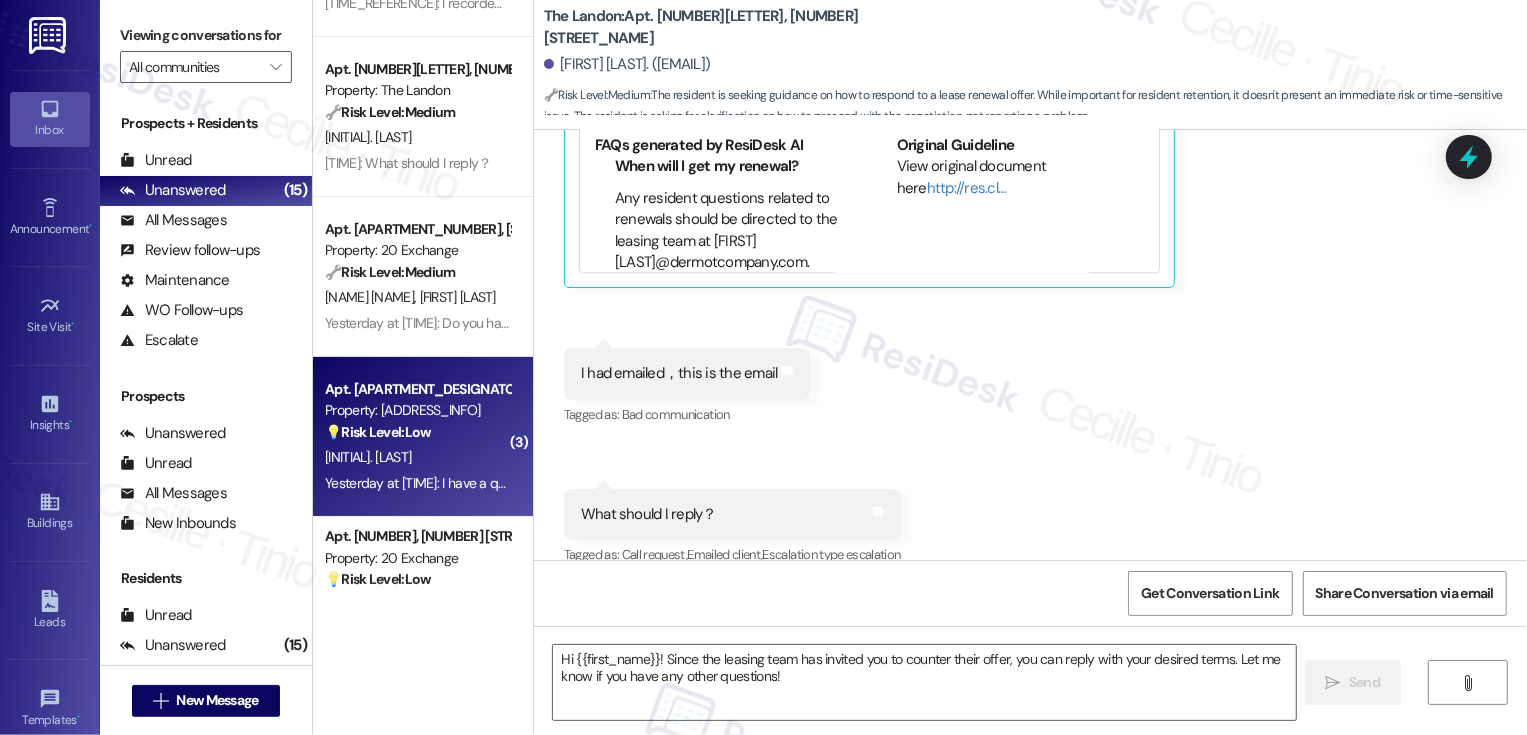 click on "[INITIAL]. [LAST]" at bounding box center [417, 457] 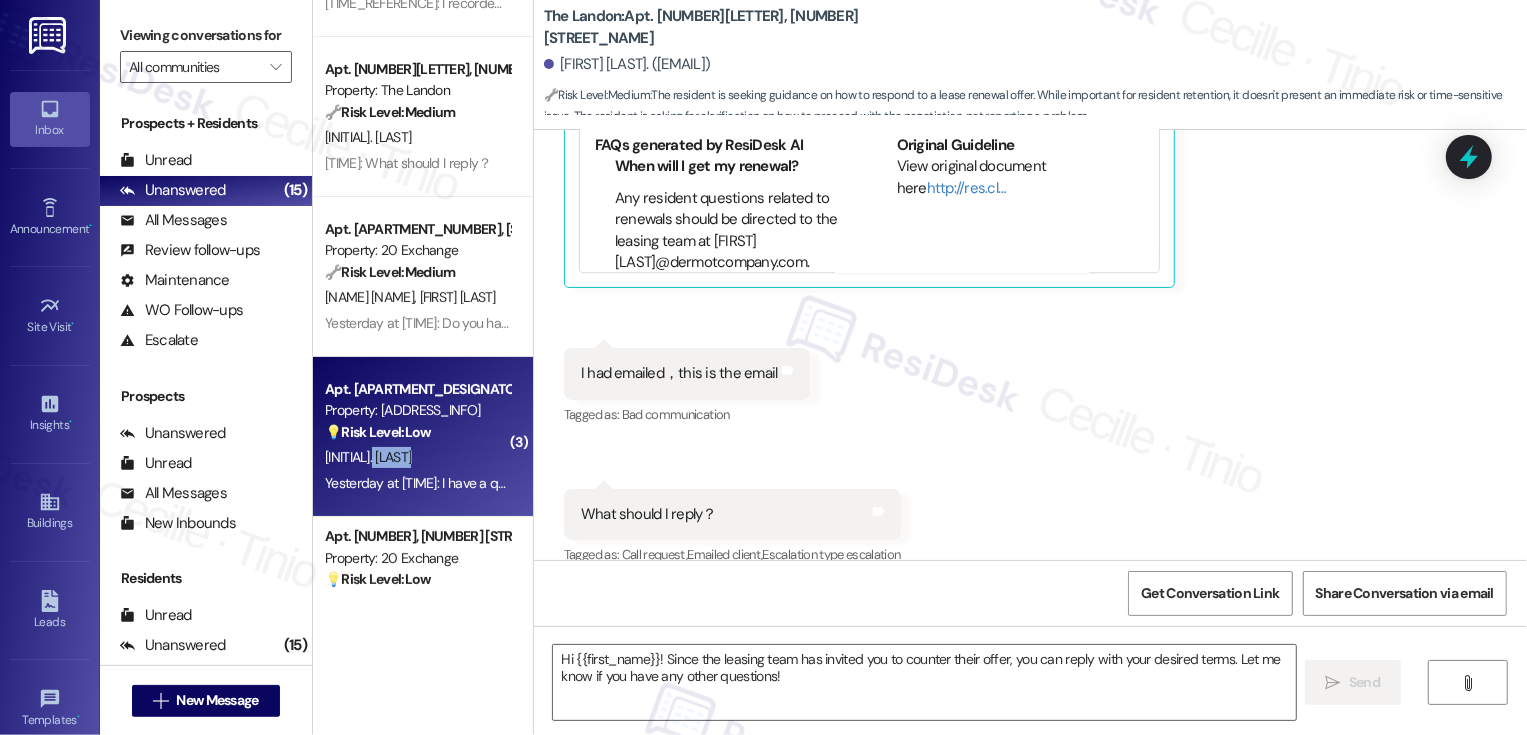 type on "Fetching suggested responses. Please feel free to read through the conversation in the meantime." 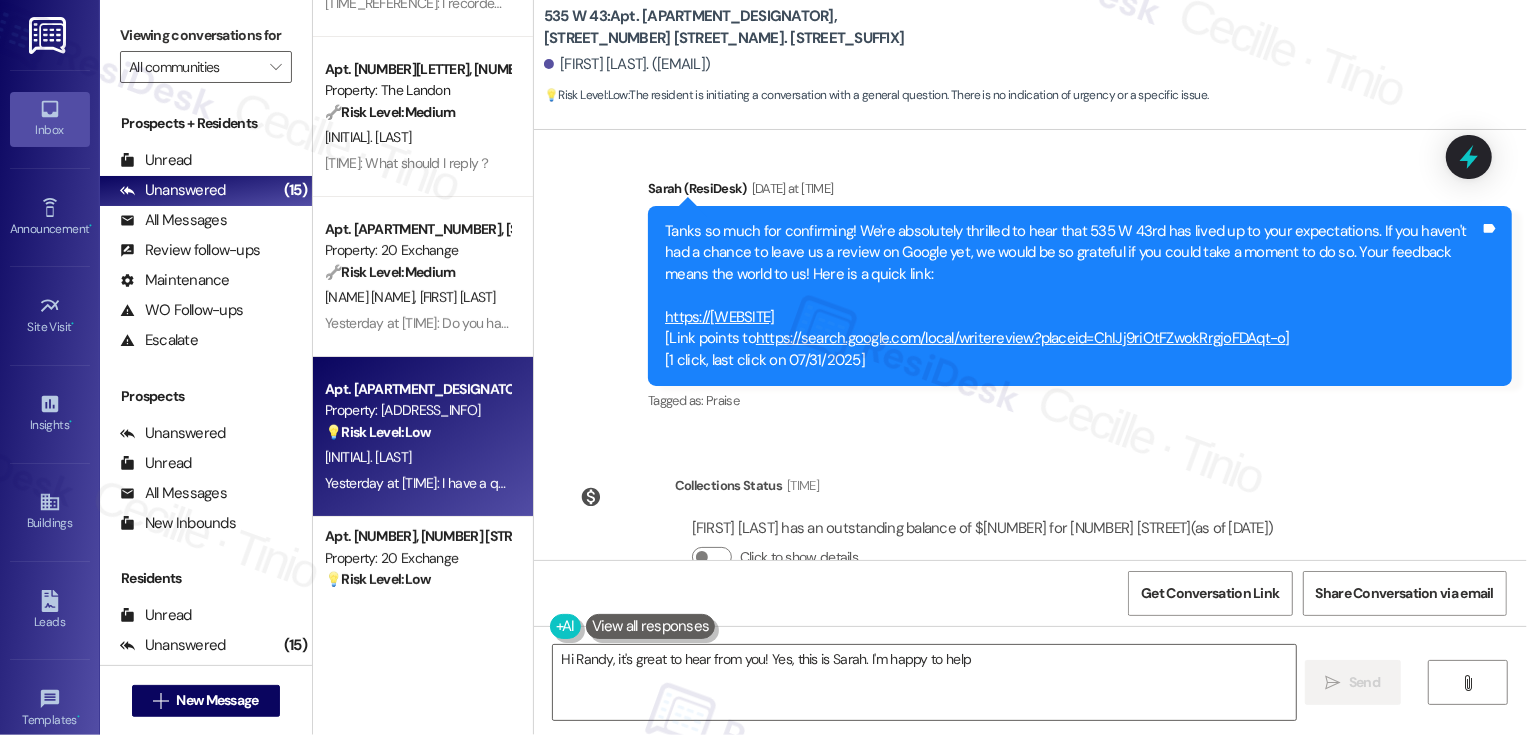 scroll, scrollTop: 2311, scrollLeft: 0, axis: vertical 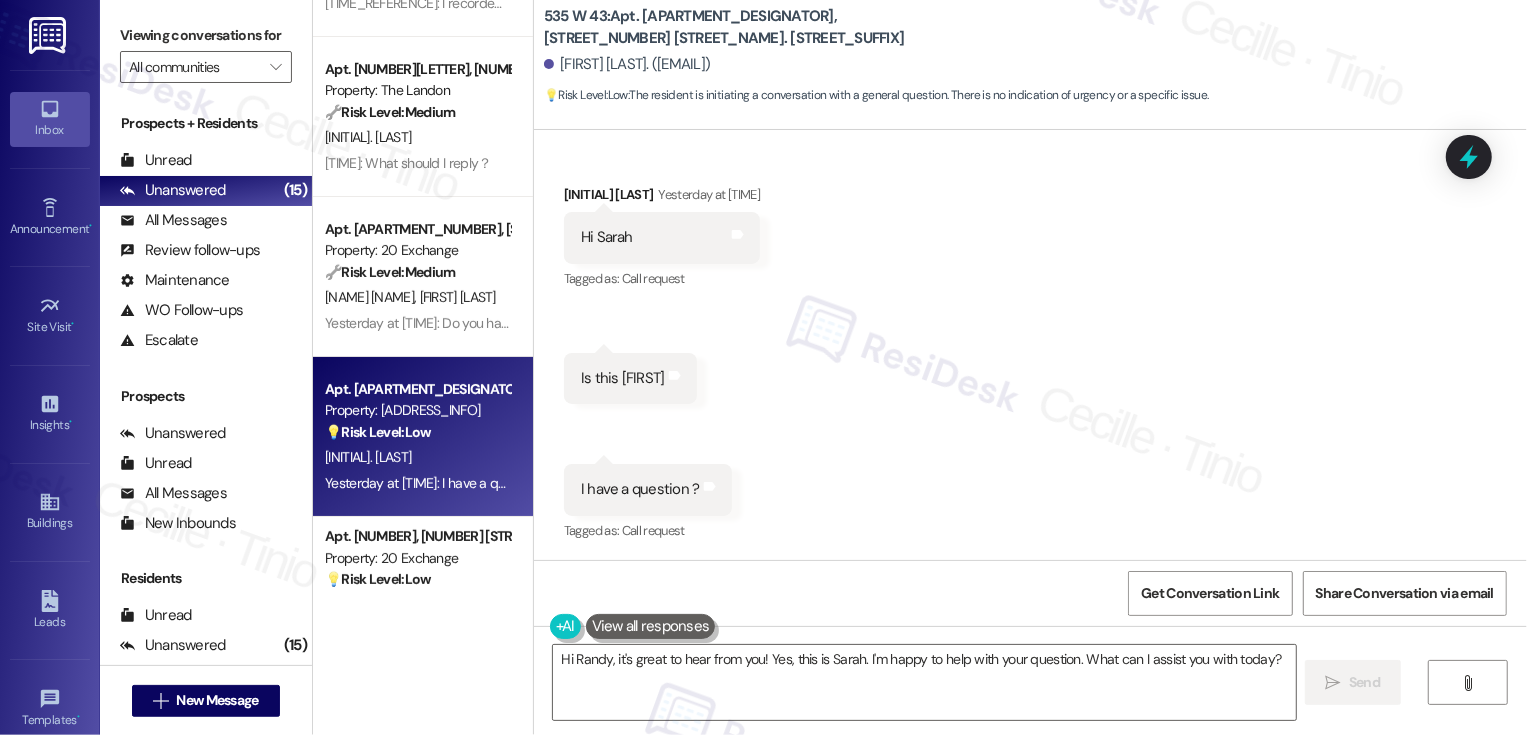 click on "[FIRST] [LAST] [TIME_REFERENCE]" at bounding box center [662, 198] 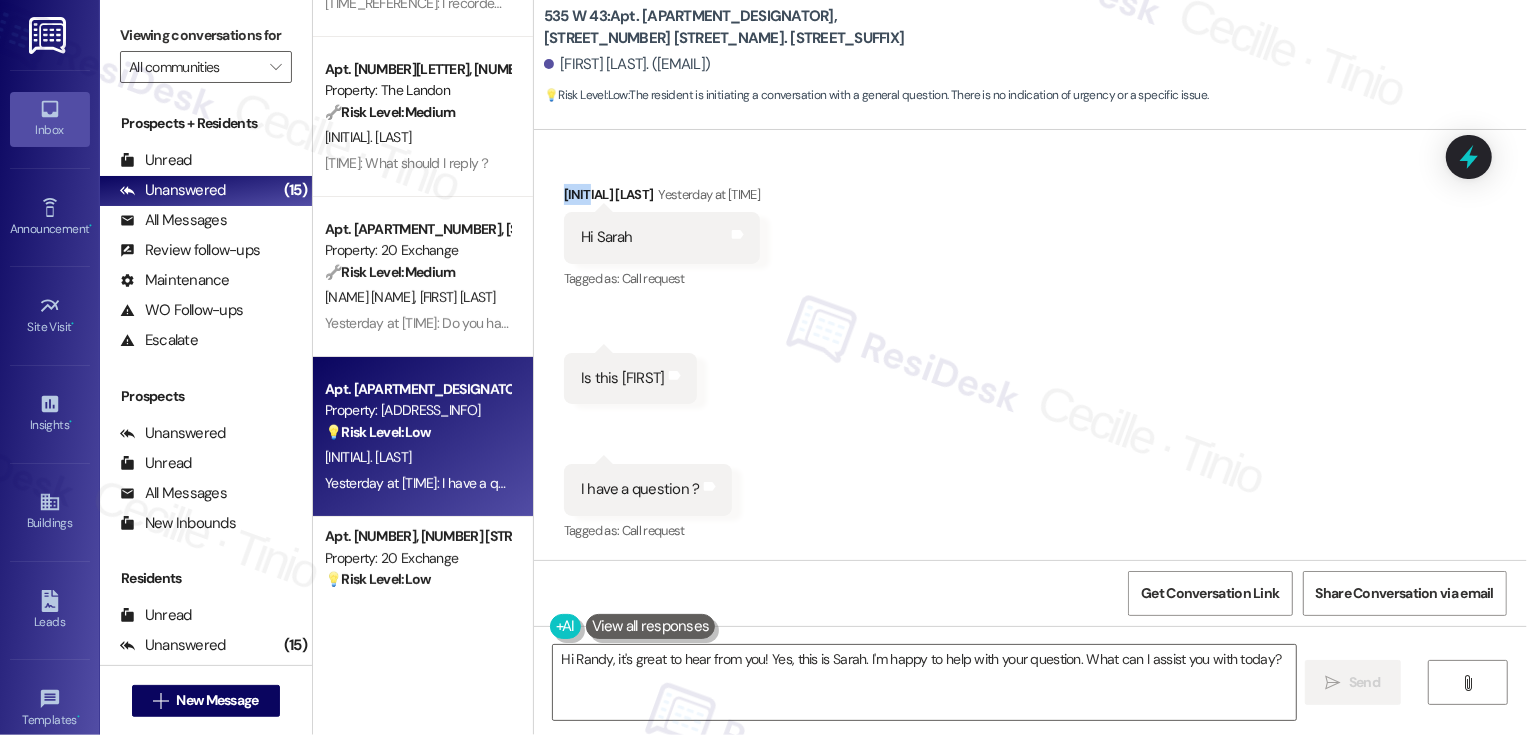 copy on "[FIRST]" 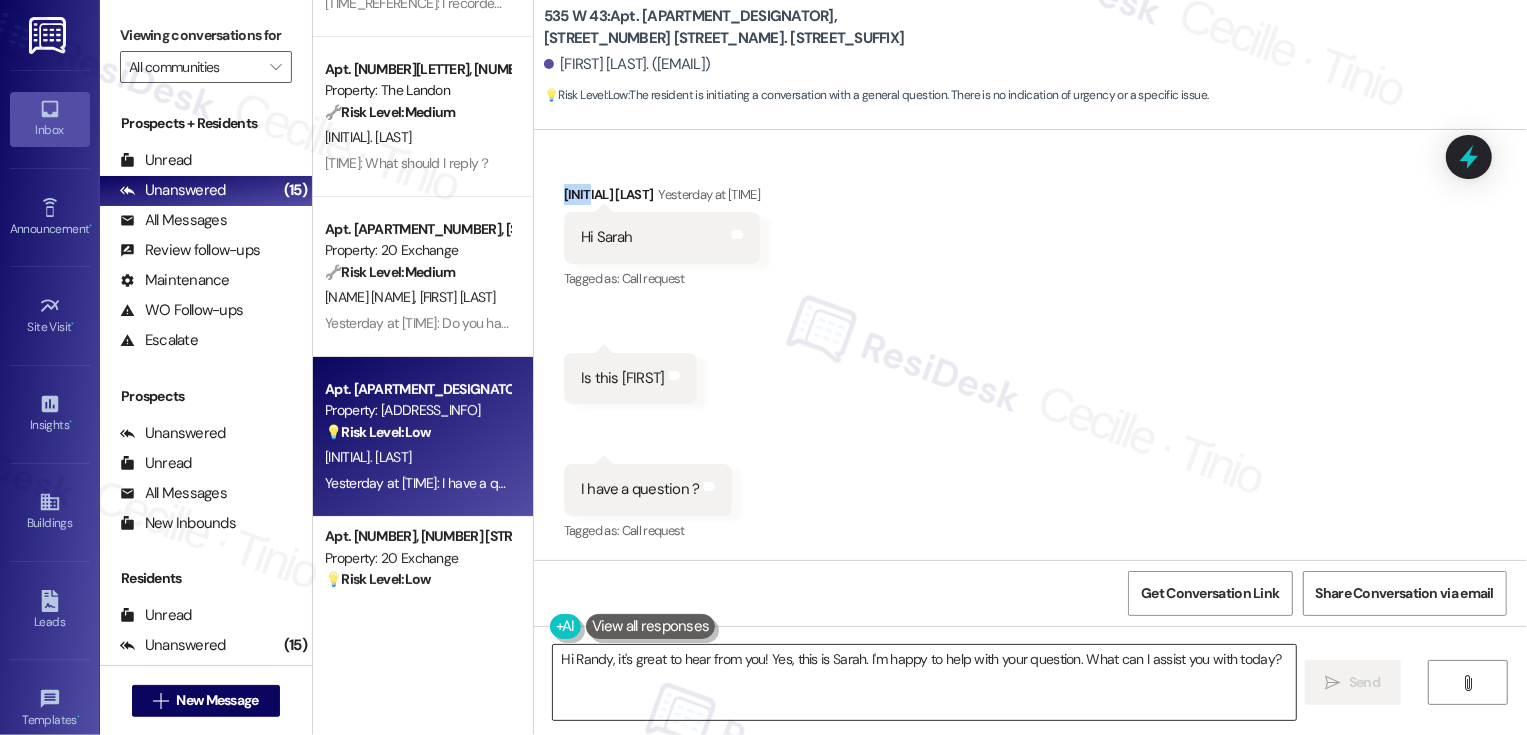 click on "Hi Randy, it's great to hear from you! Yes, this is Sarah. I'm happy to help with your question. What can I assist you with today?" at bounding box center (924, 682) 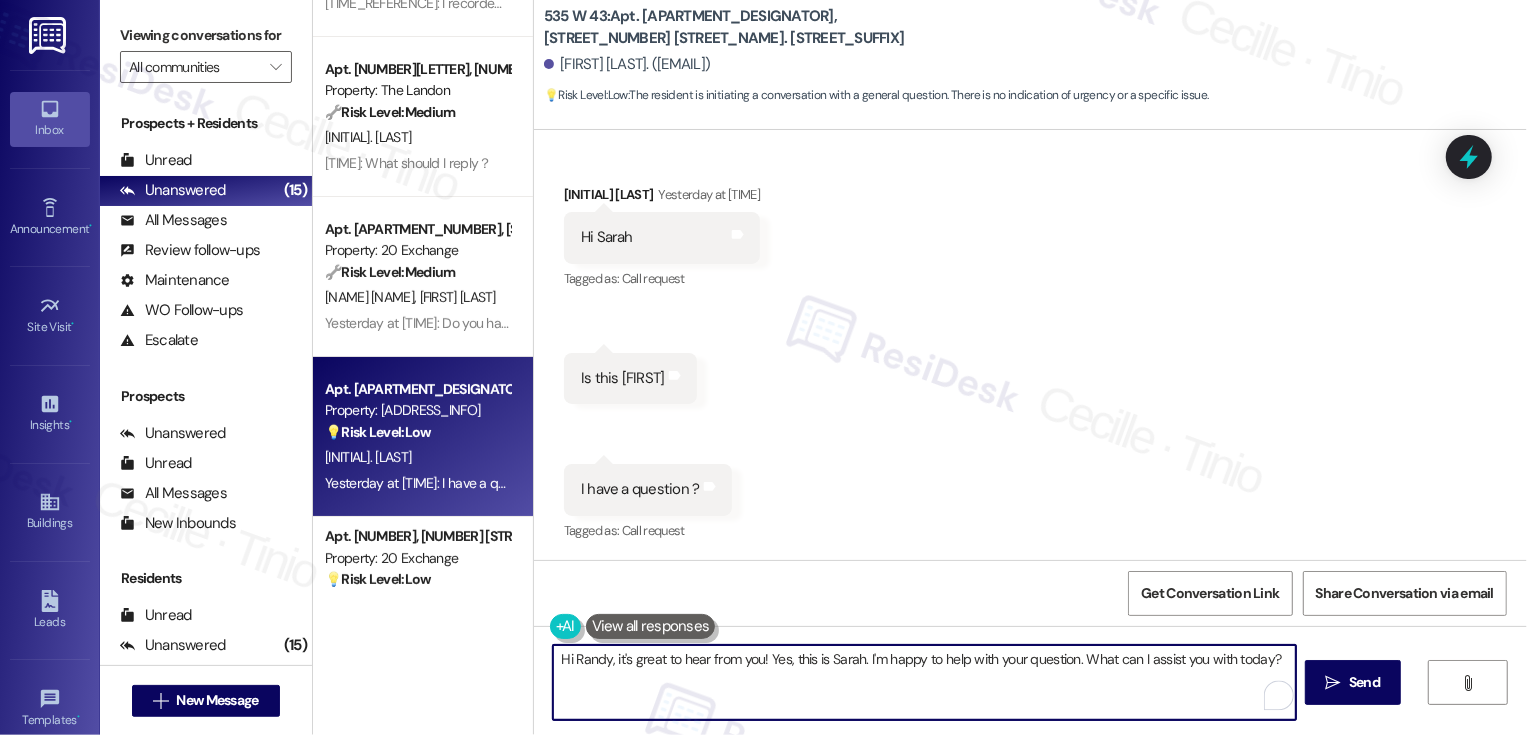 drag, startPoint x: 757, startPoint y: 654, endPoint x: 847, endPoint y: 661, distance: 90.27181 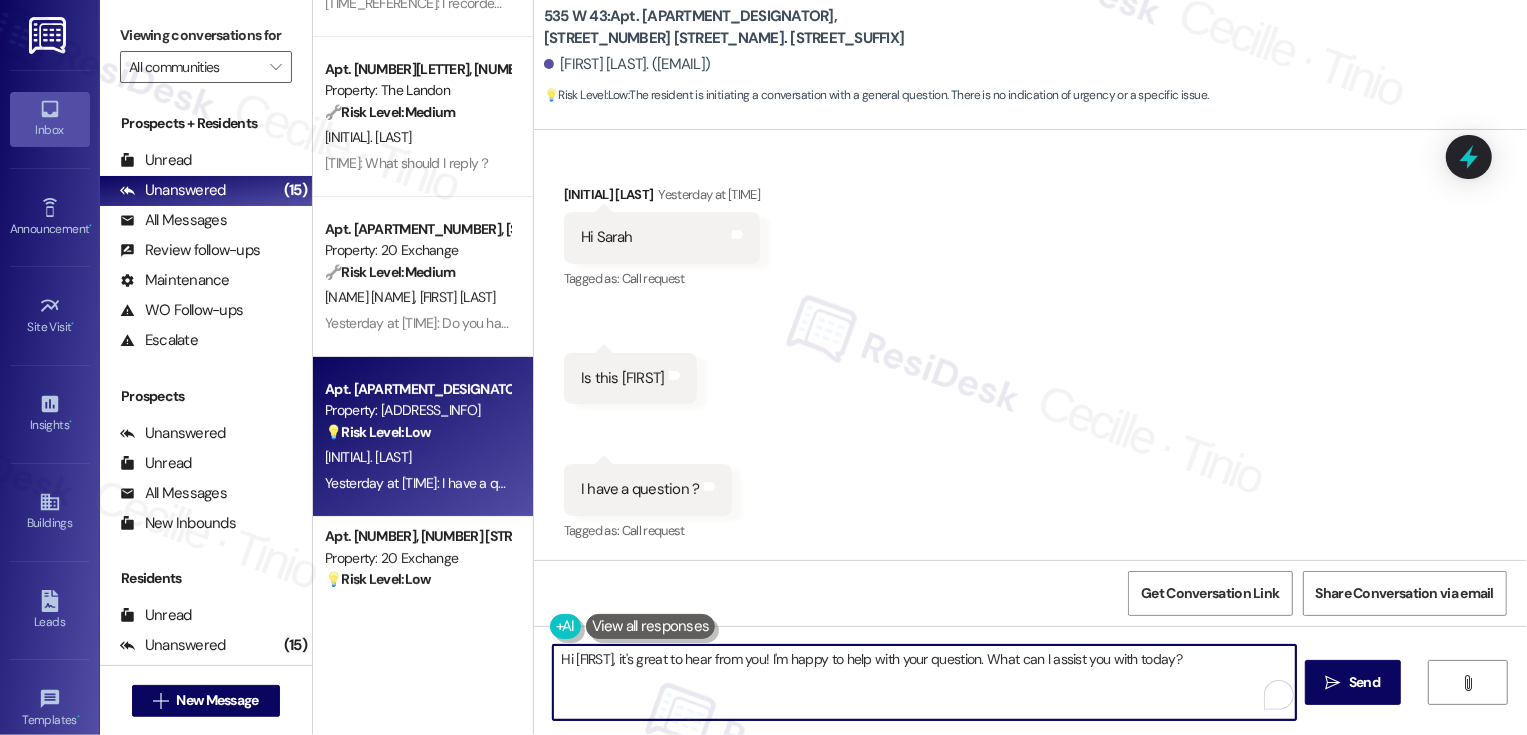 click on "Hi [FIRST], it's great to hear from you! I'm happy to help with your question. What can I assist you with today?" at bounding box center [924, 682] 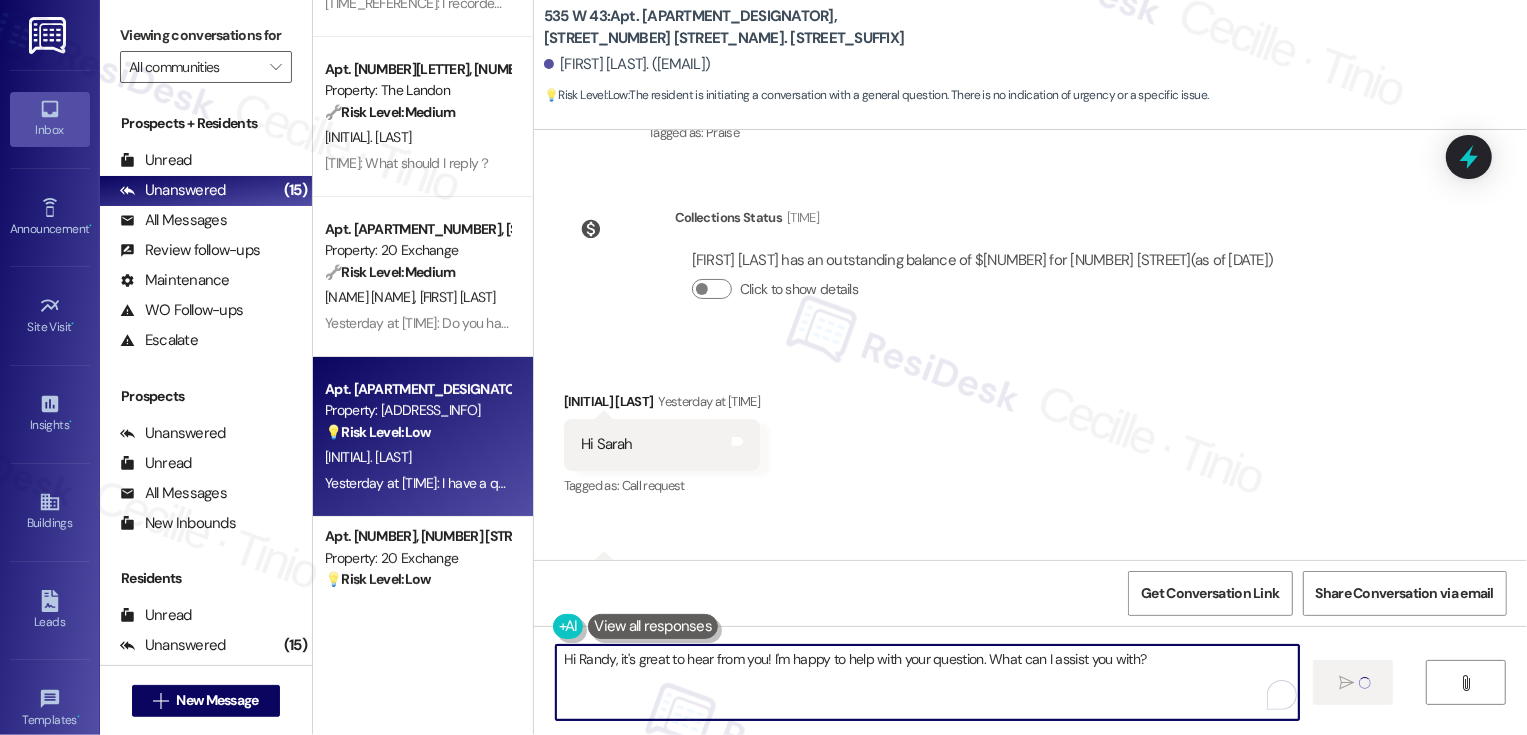 type 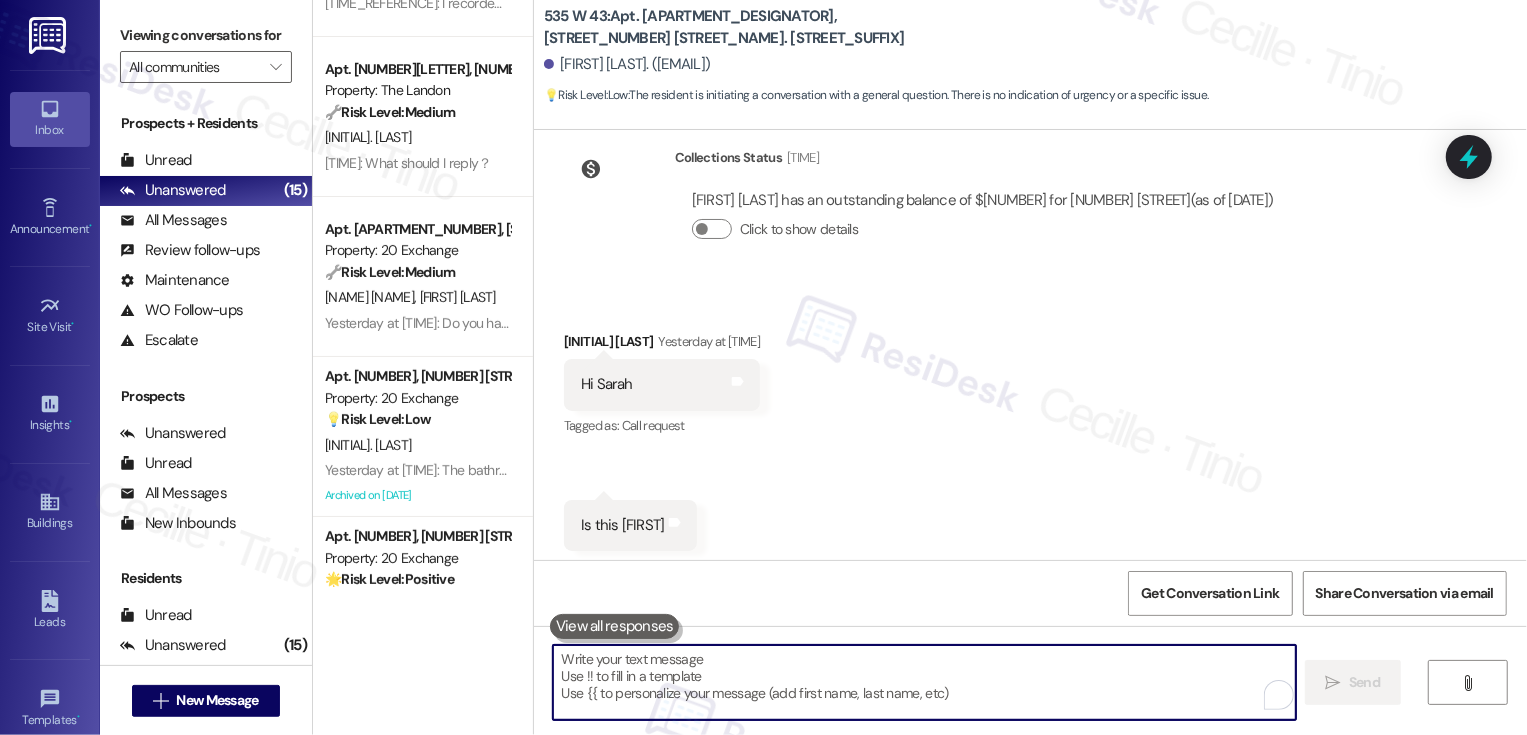 scroll, scrollTop: 2451, scrollLeft: 0, axis: vertical 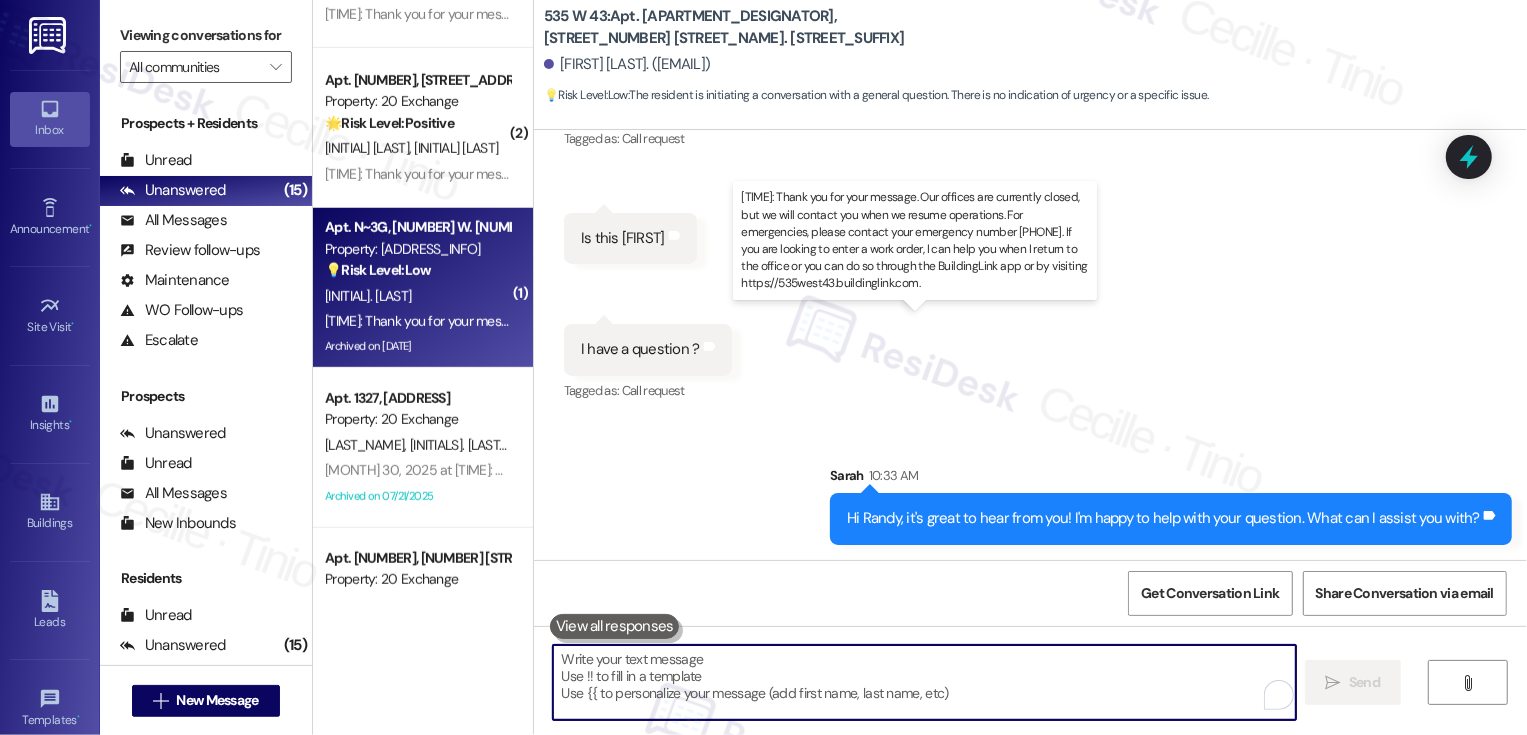 click on "Yesterday at [TIME]: Thank you for your message. Our offices are currently closed, but we will contact you when we resume operations. For emergencies, please contact your emergency number [PHONE]. If you are looking to enter a work order, I can help you when I return to the office or you can do so through the BuildingLink app or by visiting https://[WEBSITE]. Yesterday at [TIME]: Thank you for your message. Our offices are currently closed, but we will contact you when we resume operations. For emergencies, please contact your emergency number [PHONE]. If you are looking to enter a work order, I can help you when I return to the office or you can do so through the BuildingLink app or by visiting https://[WEBSITE]." at bounding box center (1381, 321) 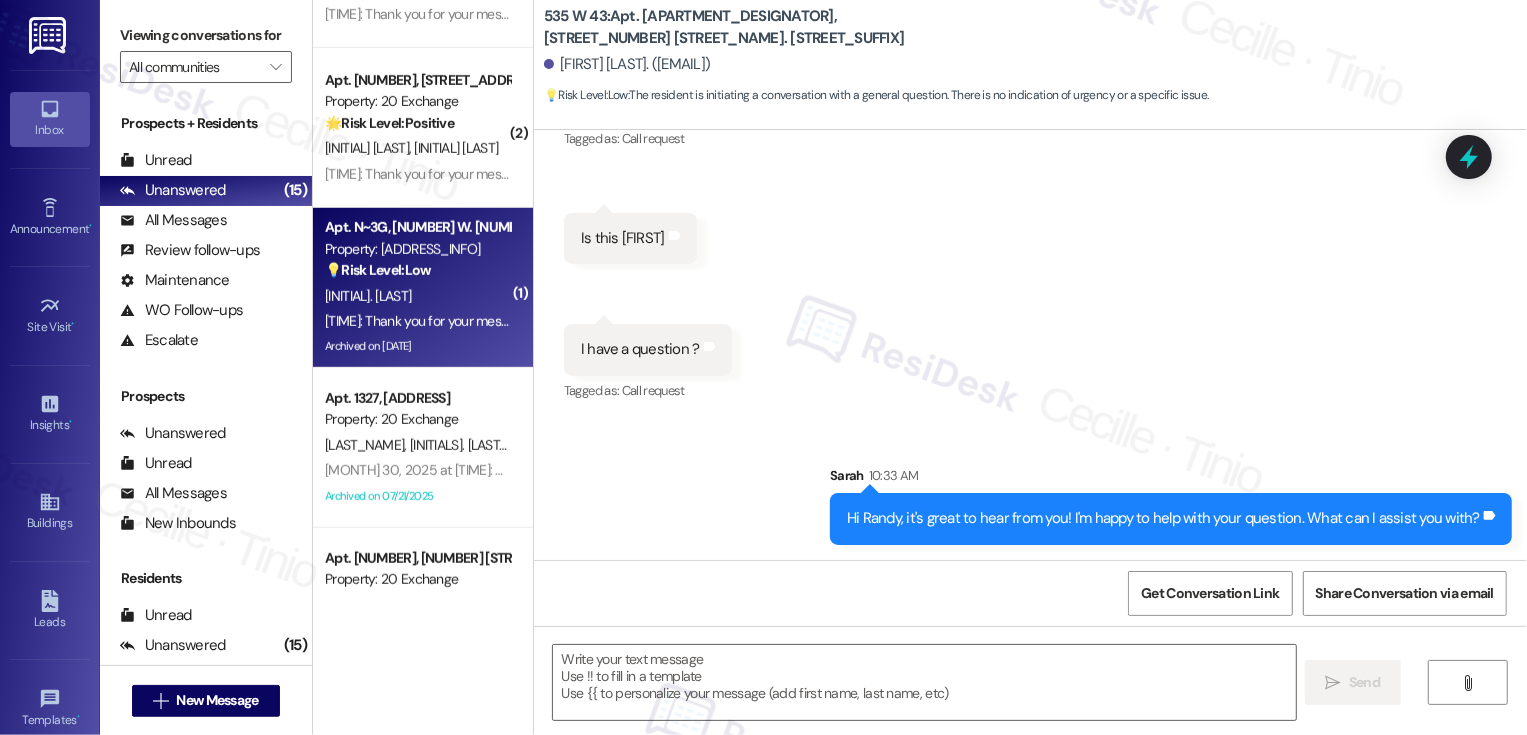 type on "Fetching suggested responses. Please feel free to read through the conversation in the meantime." 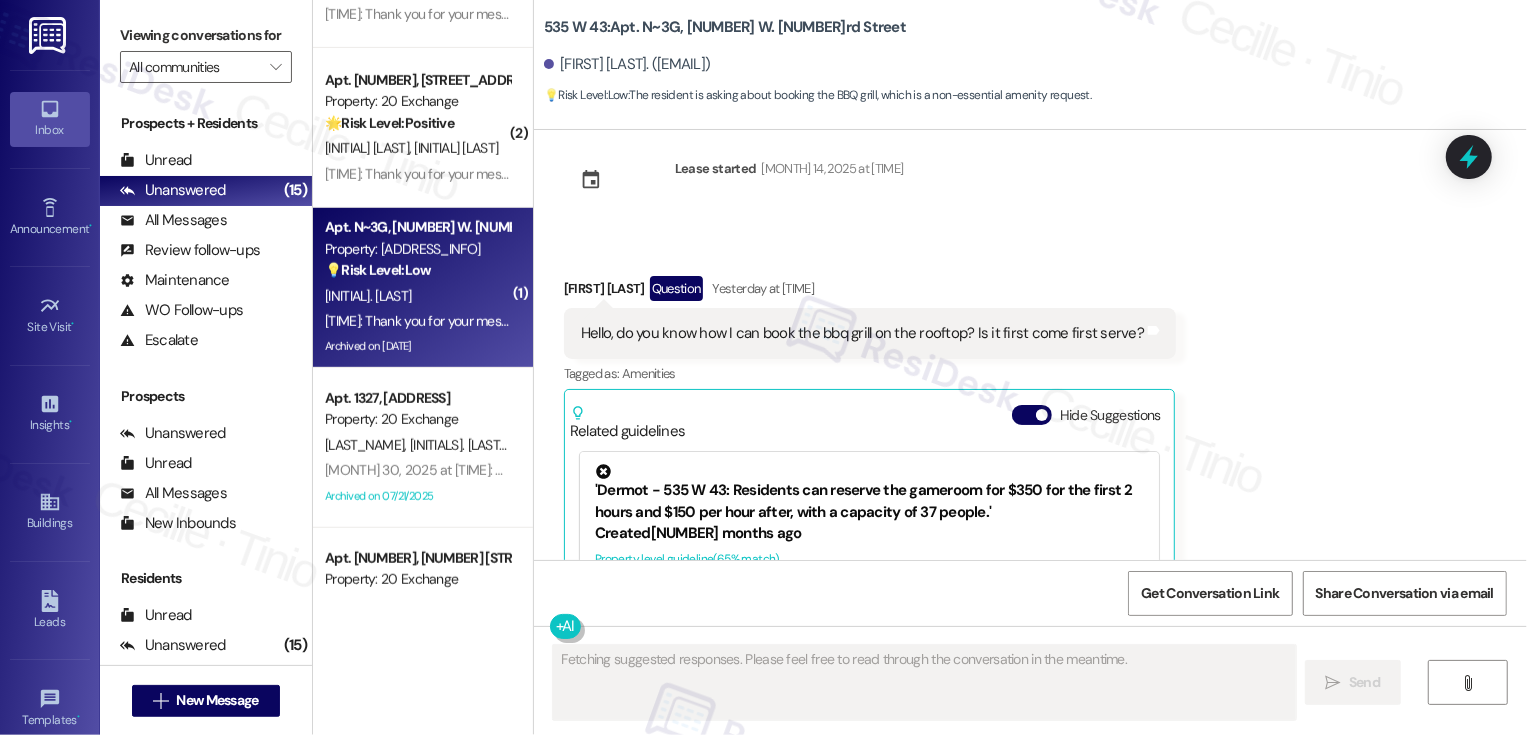 scroll, scrollTop: 11383, scrollLeft: 0, axis: vertical 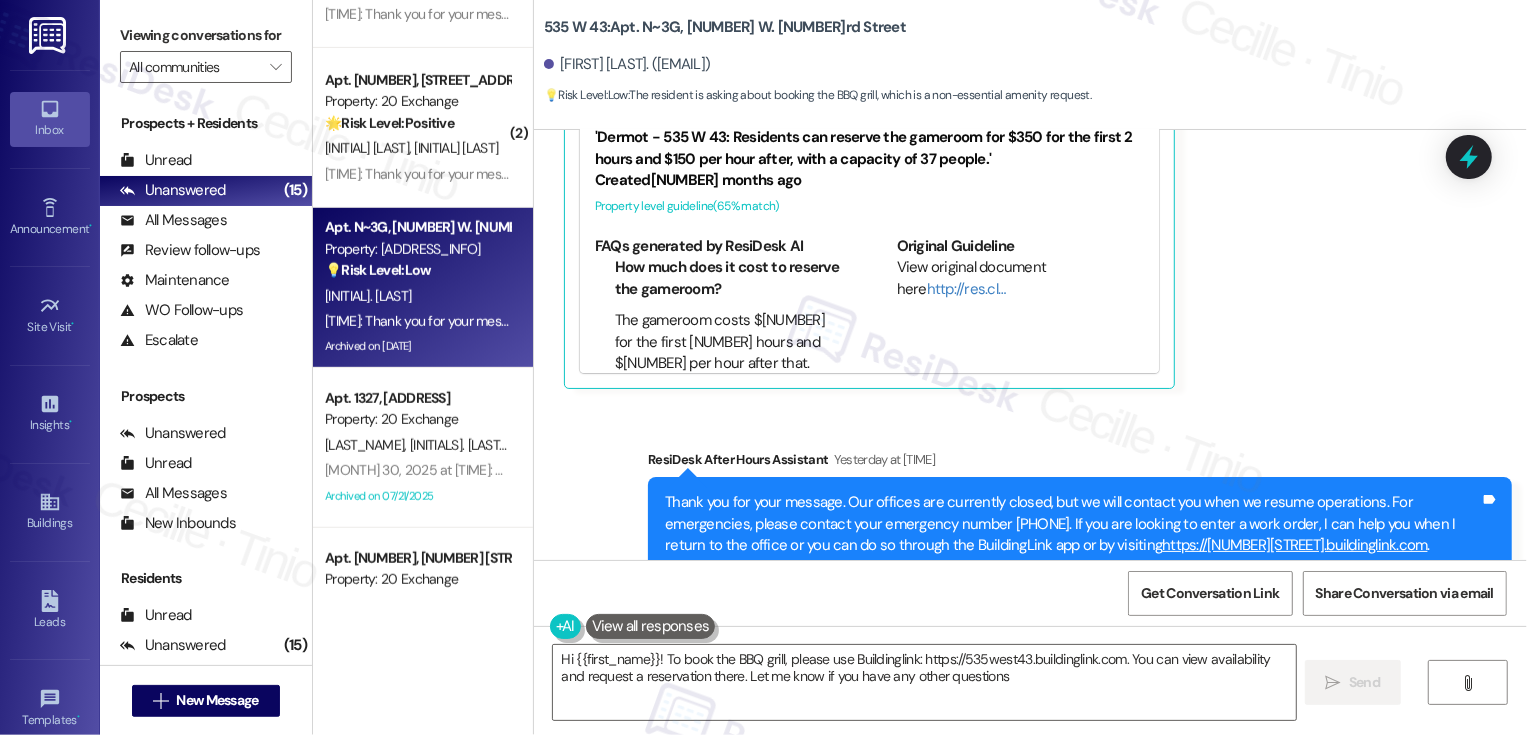 type on "Hi {{first_name}}! To book the BBQ grill, please use Buildinglink: https://535west43.buildinglink.com. You can view availability and request a reservation there. Let me know if you have any other questions!" 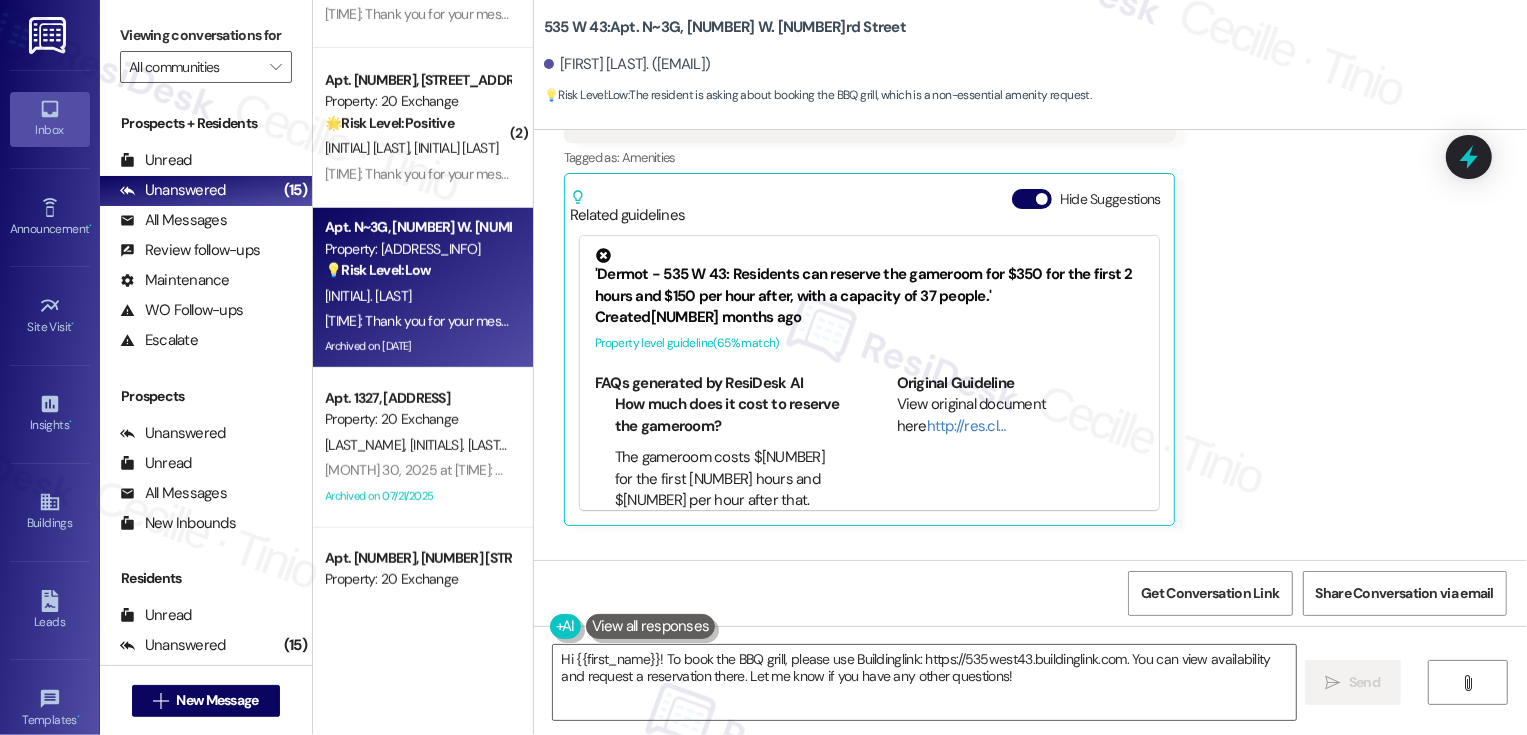 scroll, scrollTop: 11642, scrollLeft: 0, axis: vertical 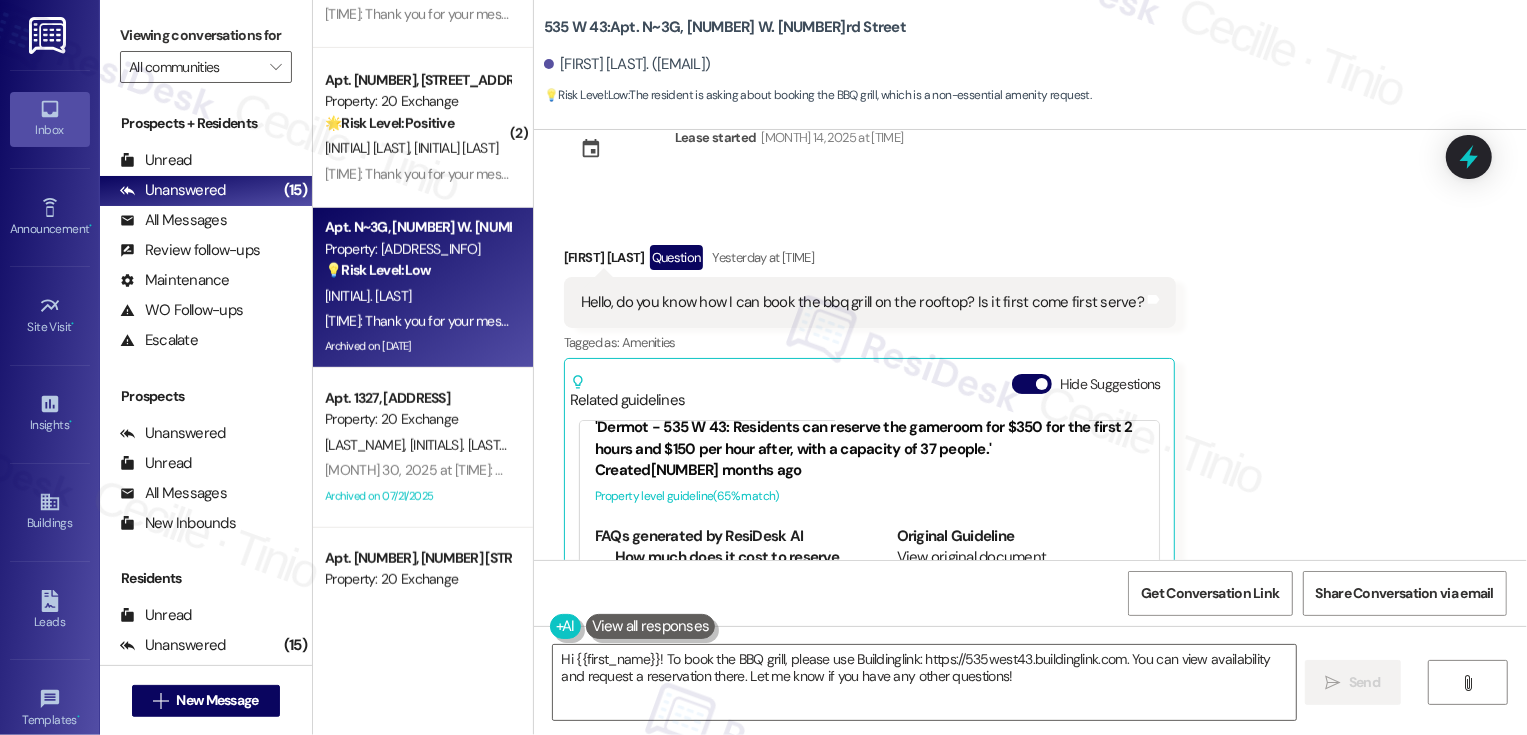 click on "Hello, do you know how I can book the bbq grill on the rooftop? Is it first come first serve?" at bounding box center [862, 302] 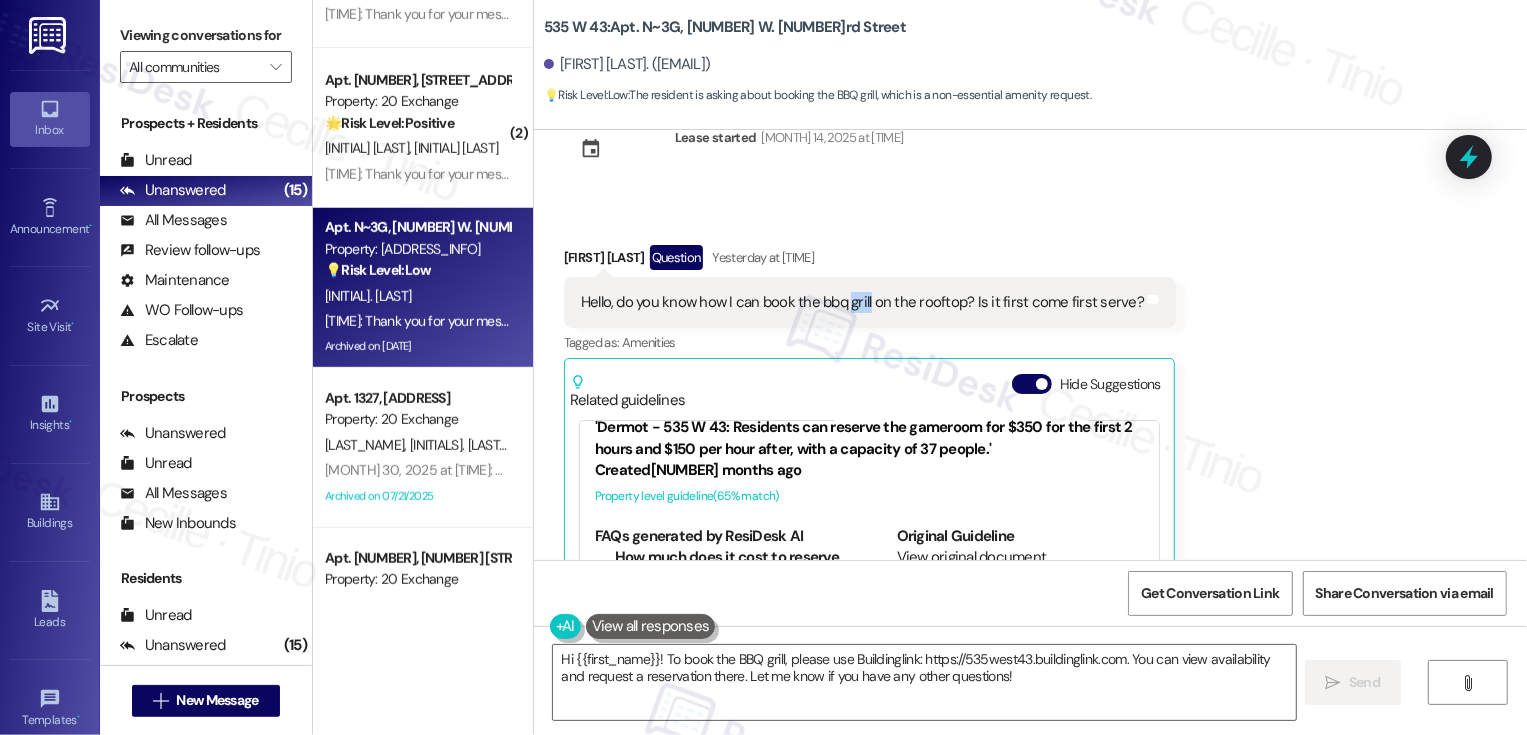 copy on "grill" 